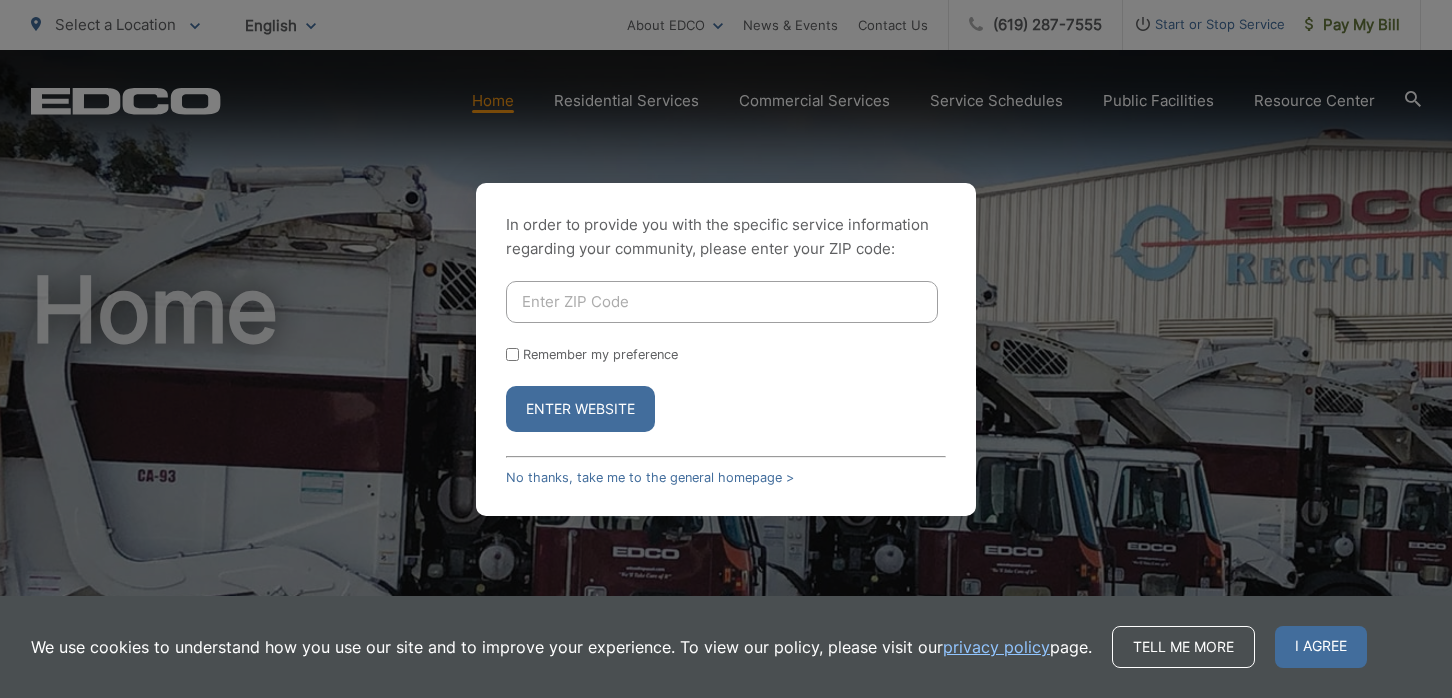 scroll, scrollTop: 0, scrollLeft: 0, axis: both 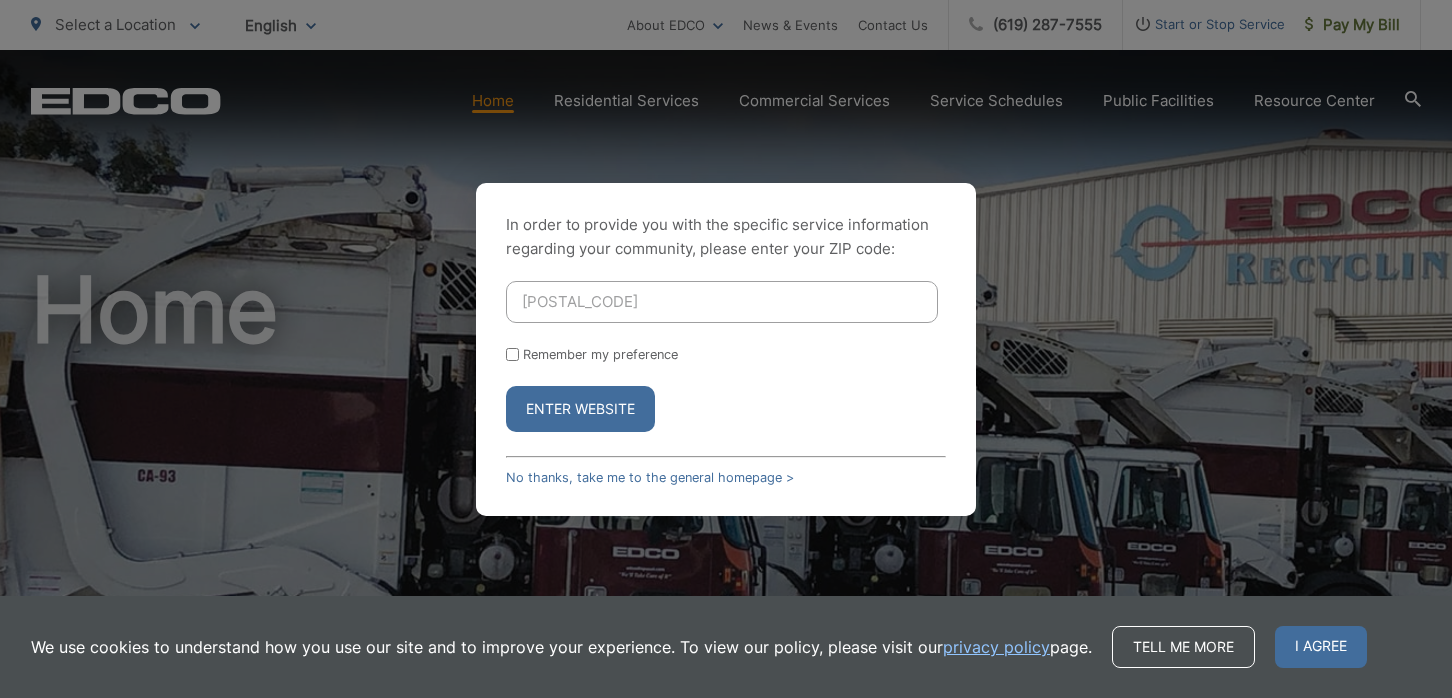 type on "[POSTAL_CODE]" 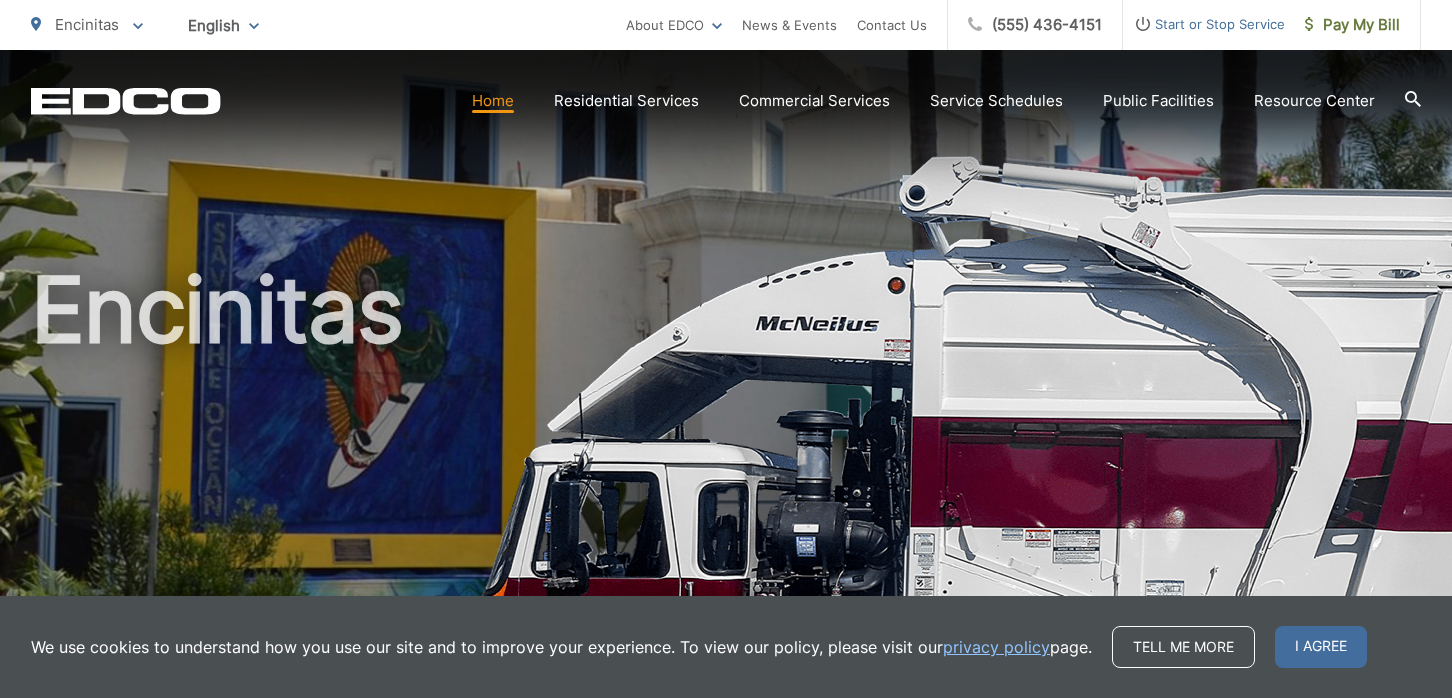 scroll, scrollTop: 1, scrollLeft: 0, axis: vertical 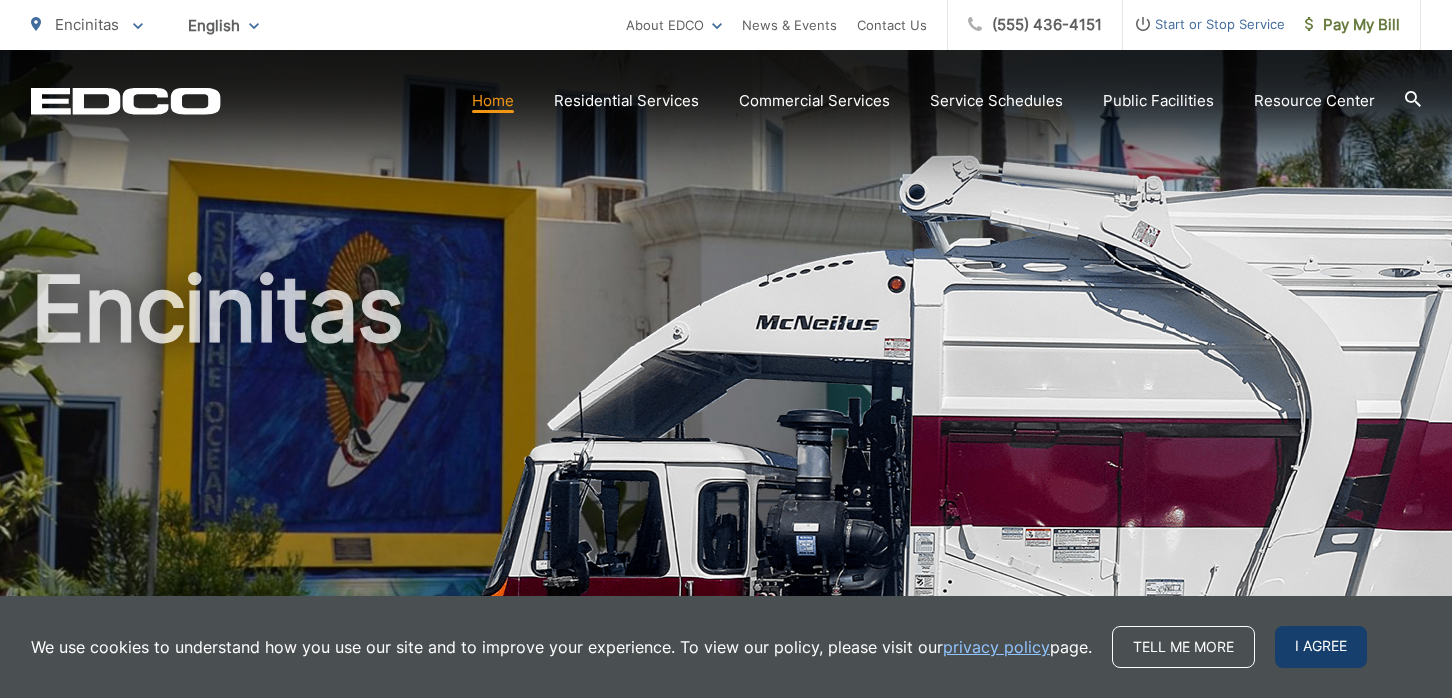 click on "I agree" at bounding box center (1321, 647) 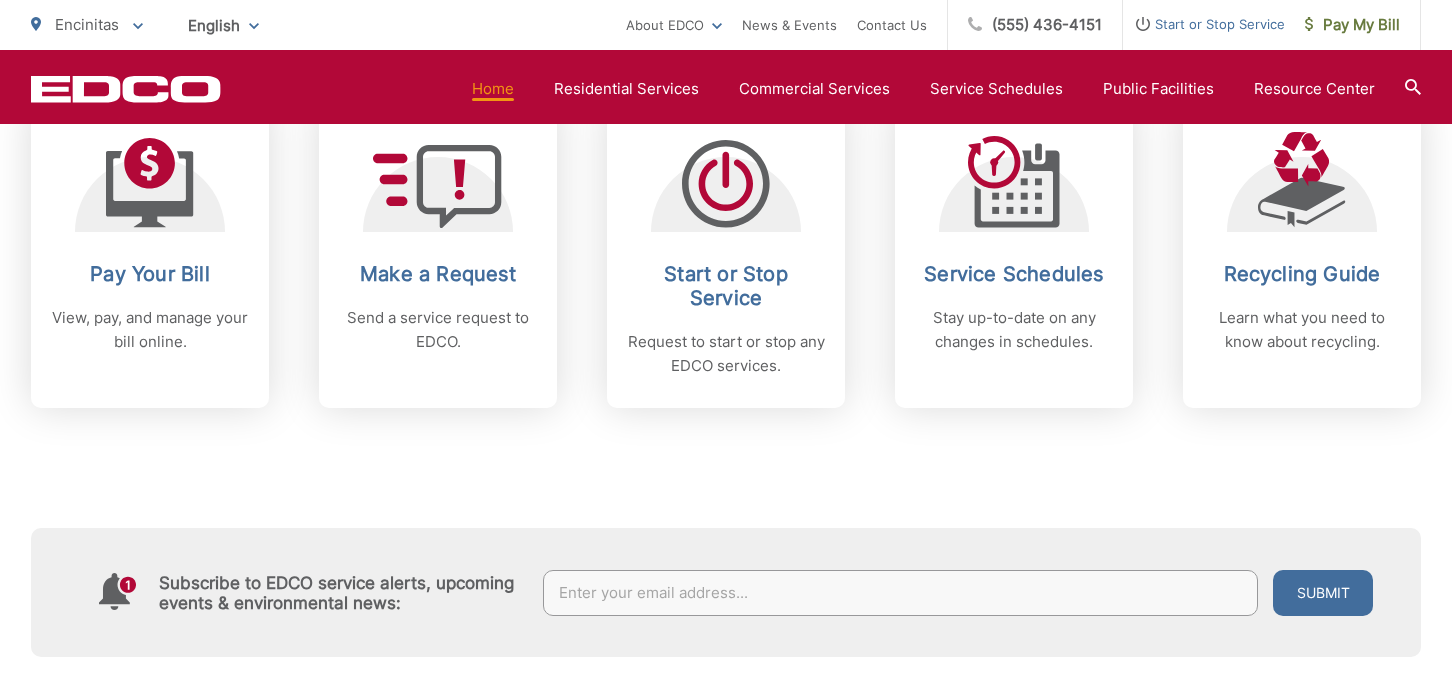 scroll, scrollTop: 883, scrollLeft: 0, axis: vertical 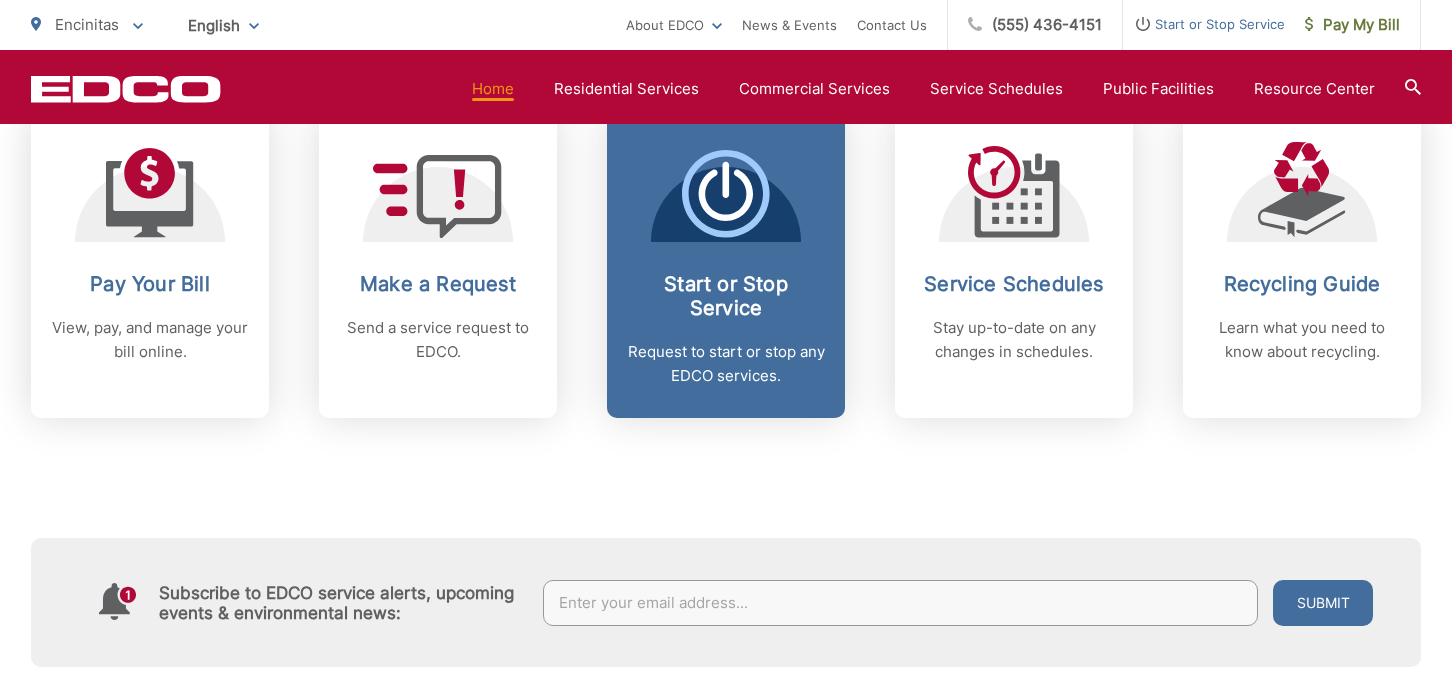 click 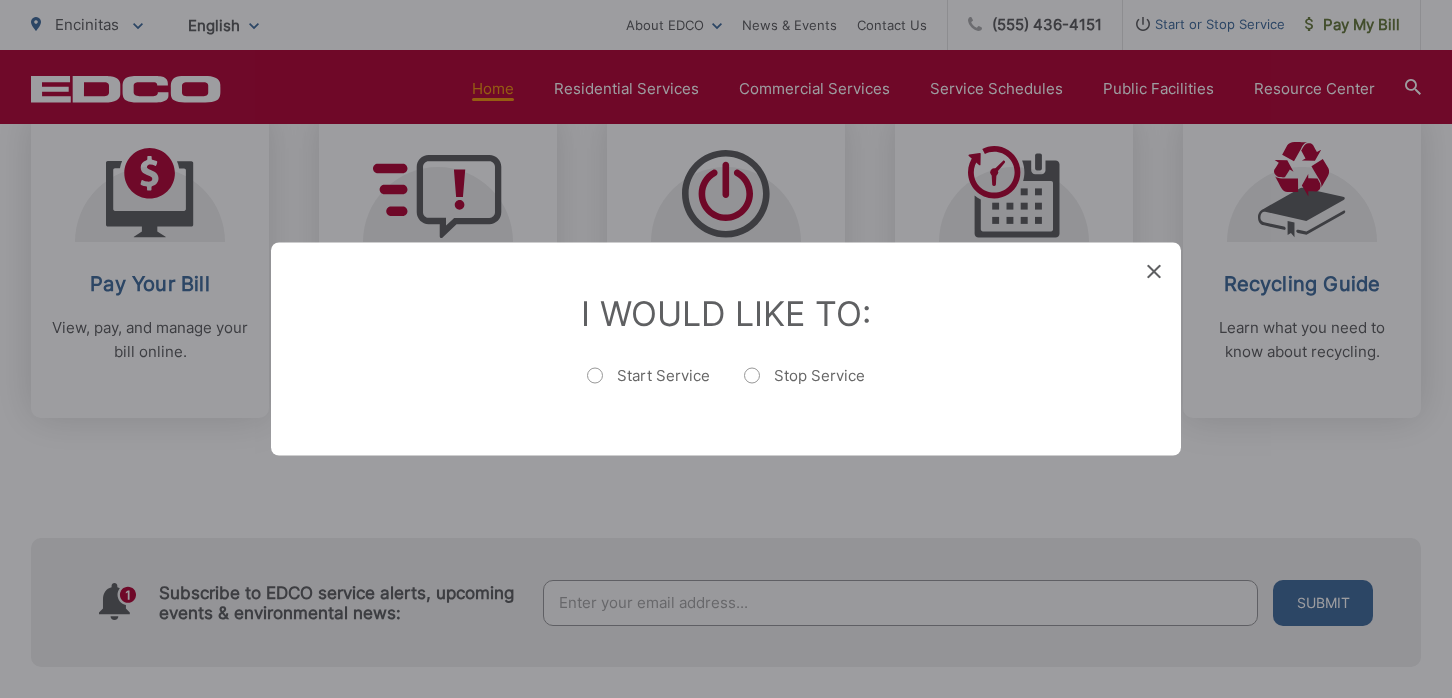 click on "Start Service" at bounding box center (648, 386) 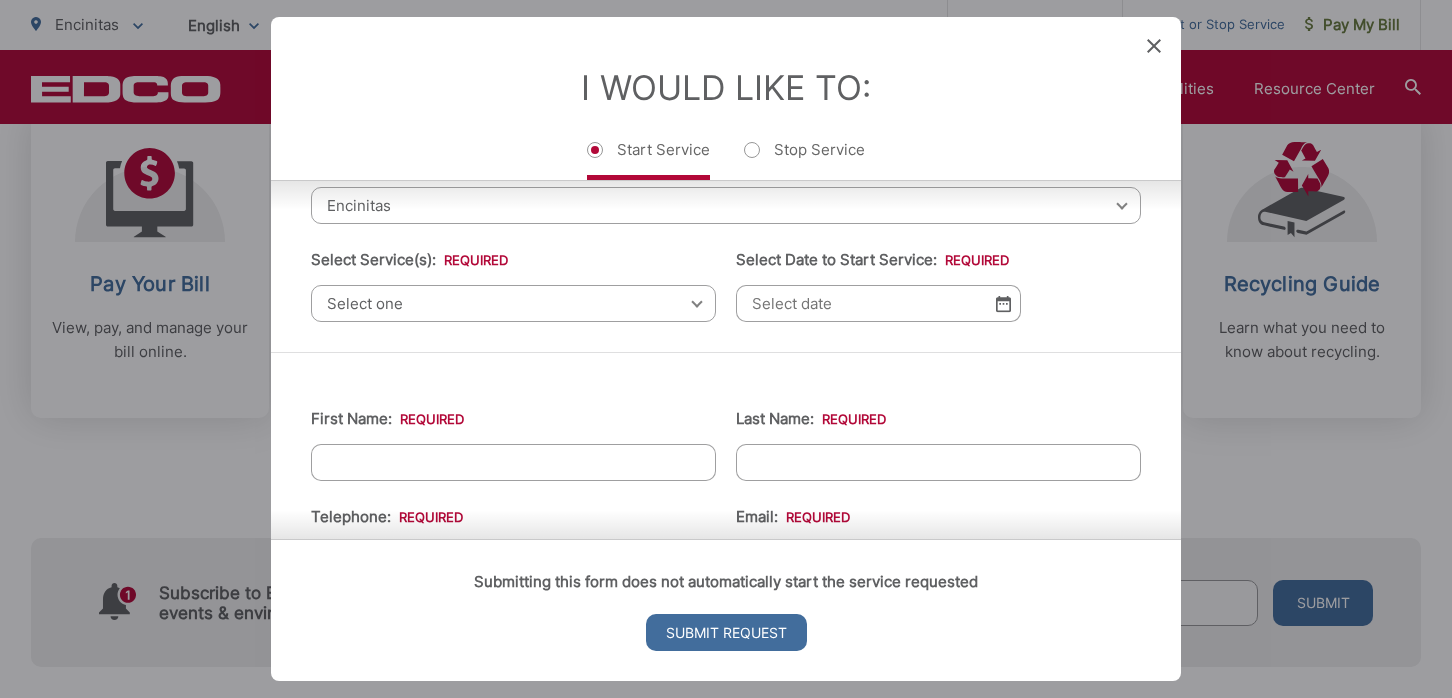 scroll, scrollTop: 107, scrollLeft: 0, axis: vertical 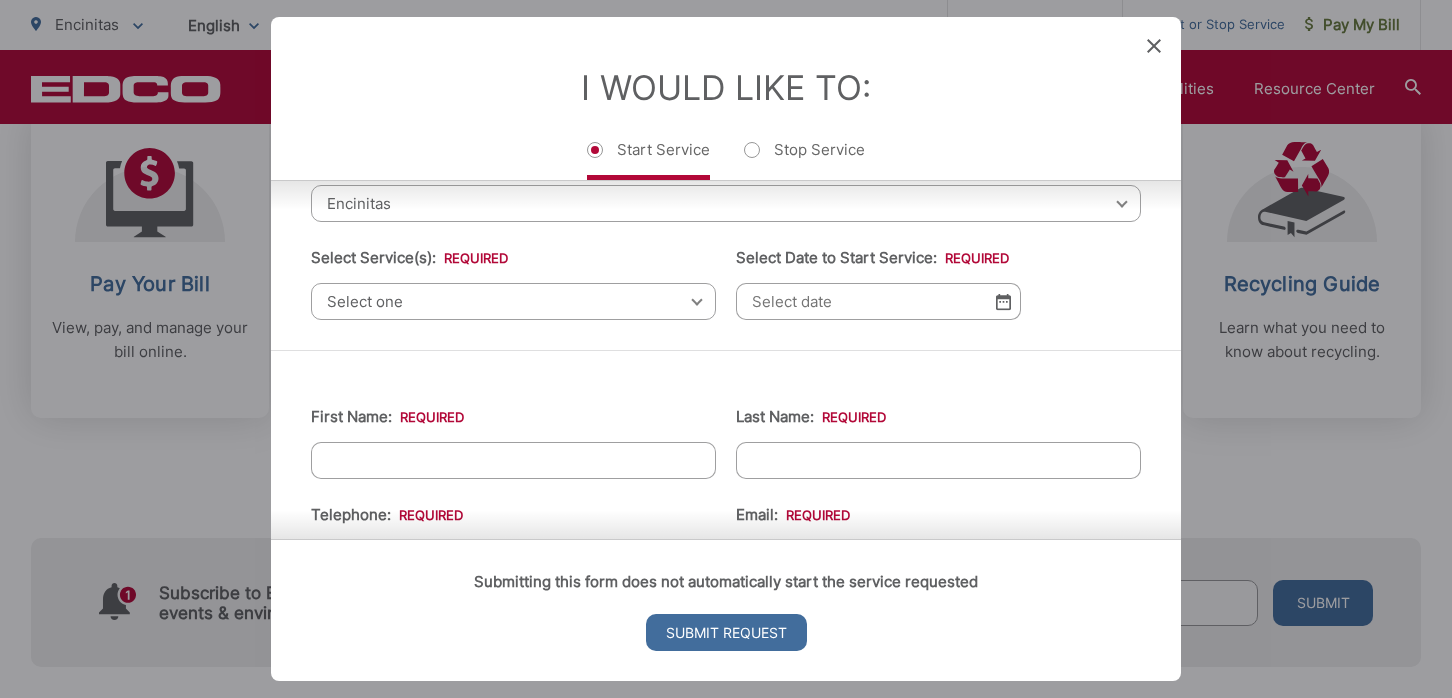 click on "Select one" at bounding box center [513, 301] 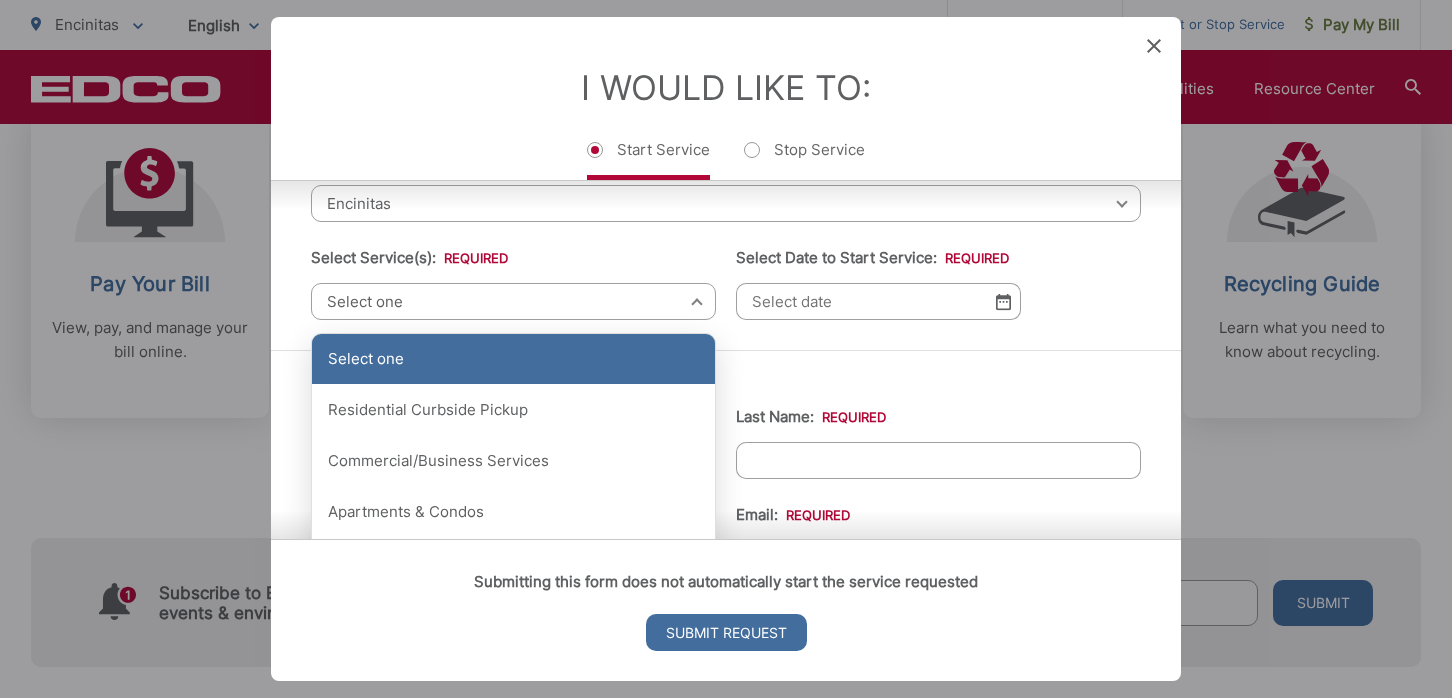 scroll, scrollTop: 143, scrollLeft: 0, axis: vertical 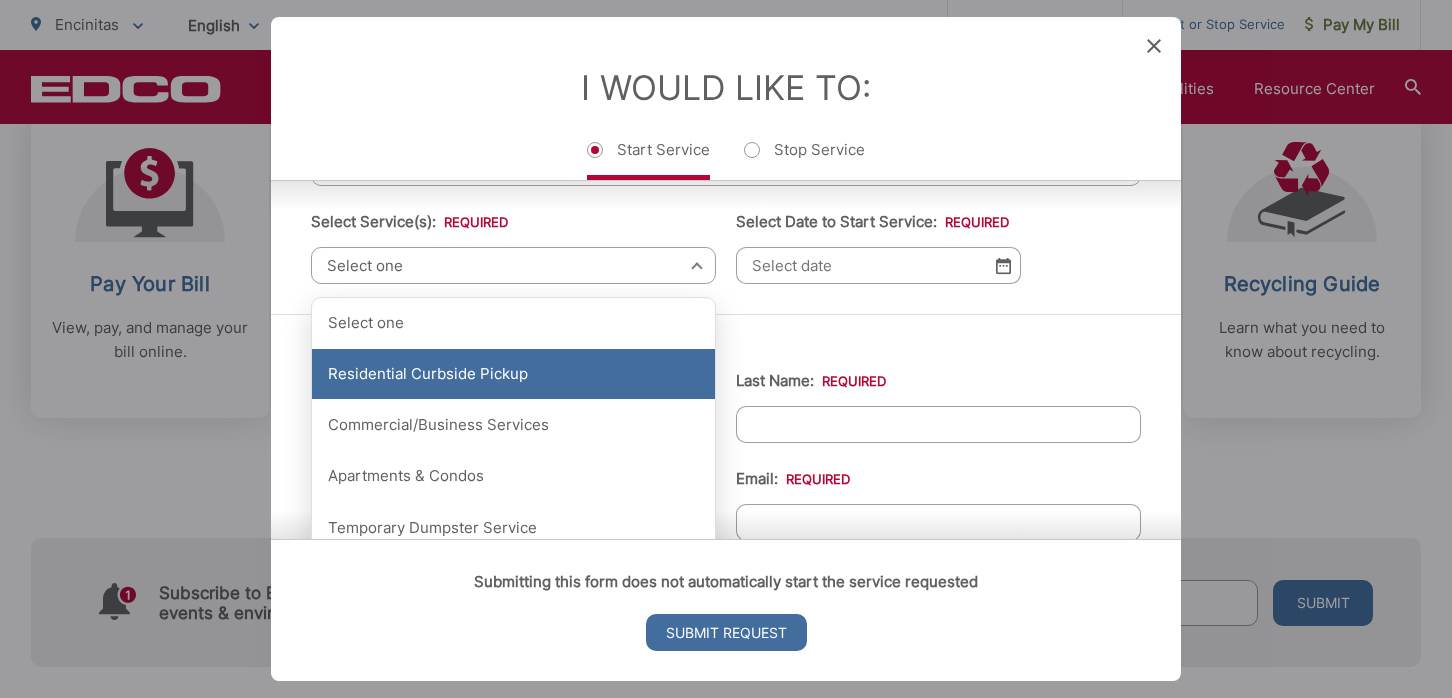 click on "Residential Curbside Pickup" at bounding box center [513, 374] 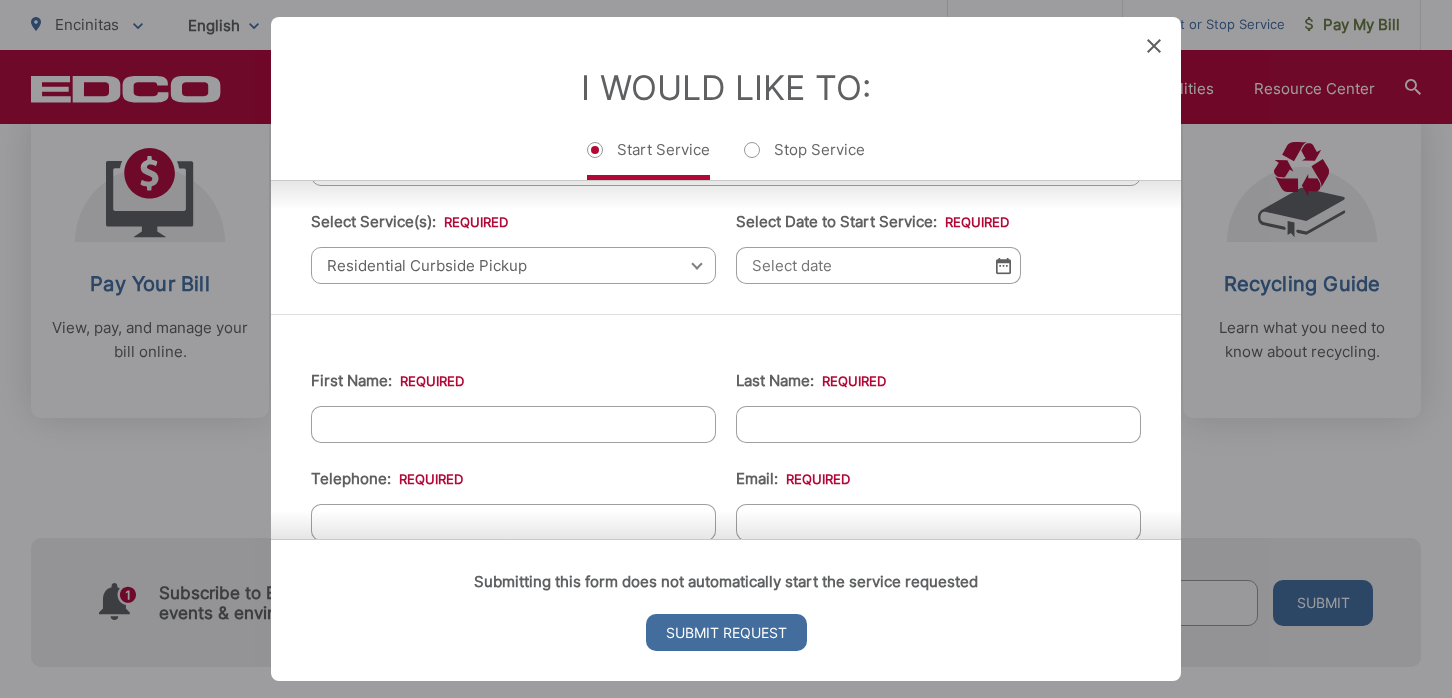 click on "Select Date to Start Service: *" at bounding box center (878, 265) 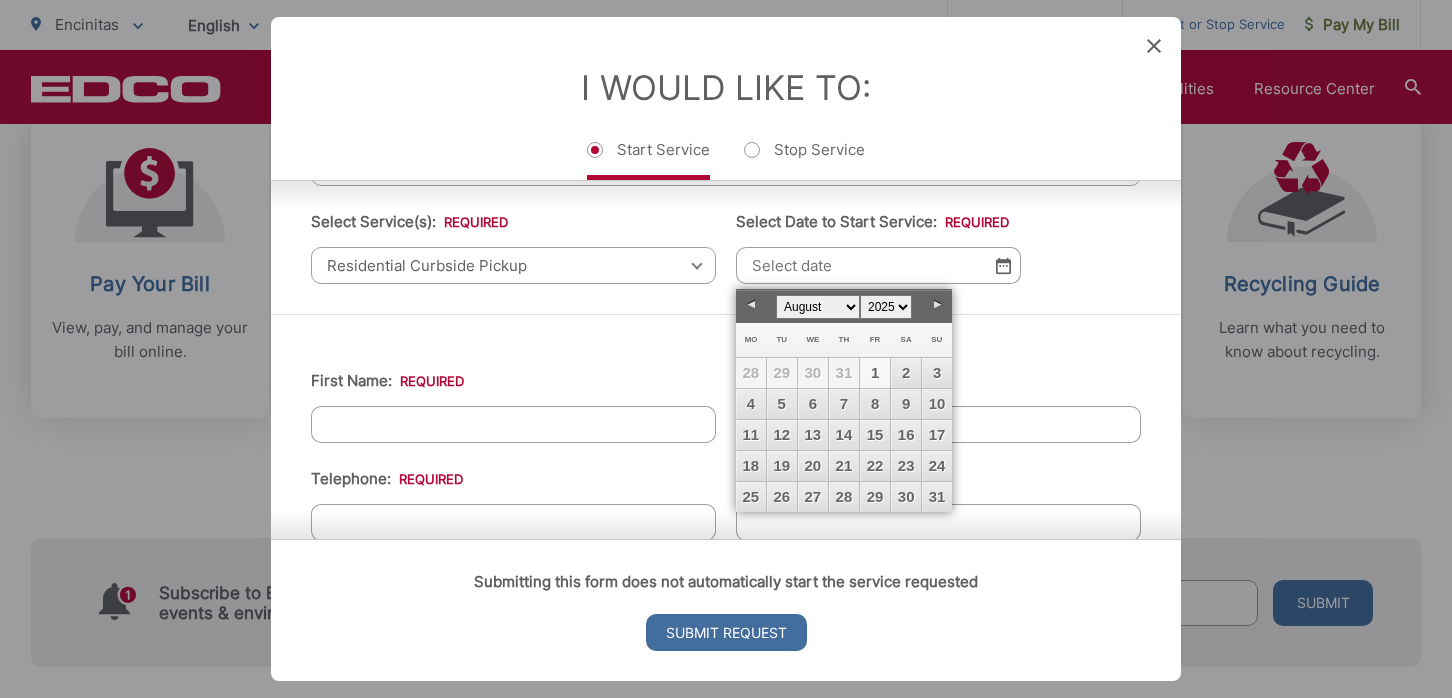 click on "1" at bounding box center (875, 373) 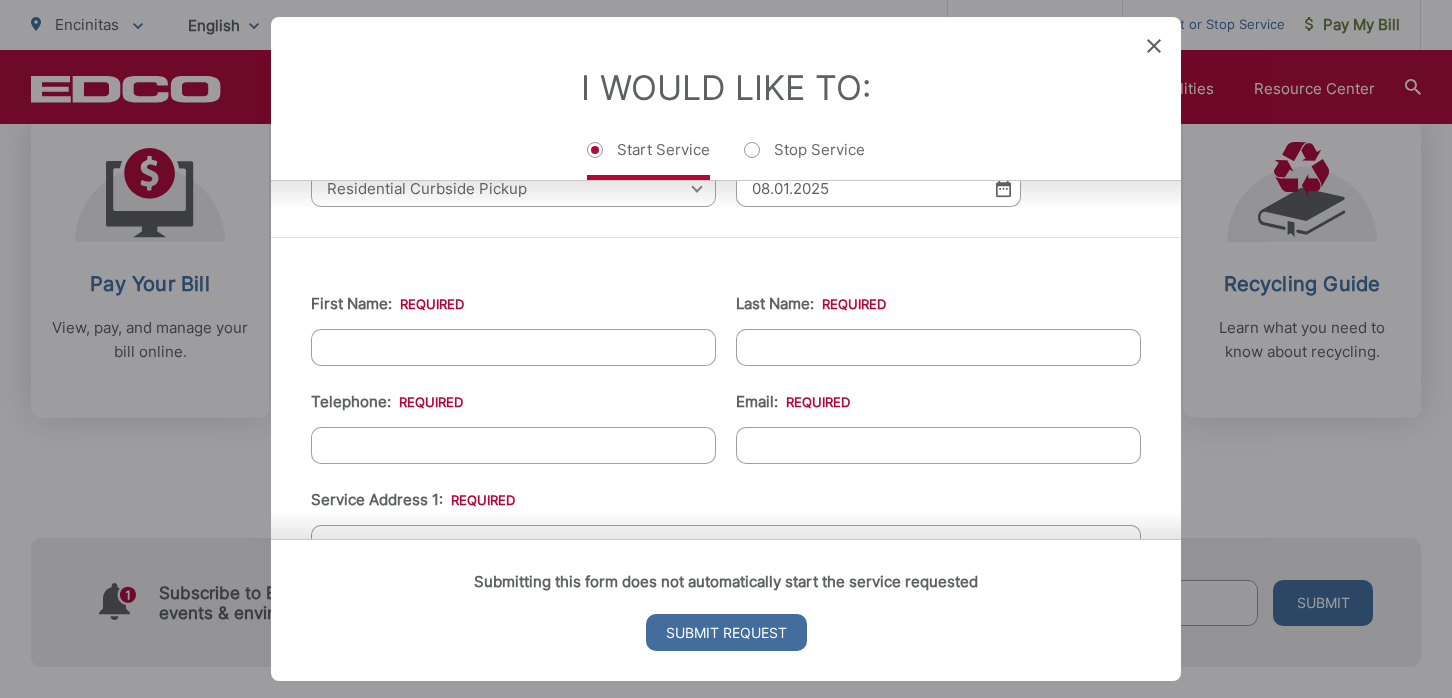scroll, scrollTop: 223, scrollLeft: 0, axis: vertical 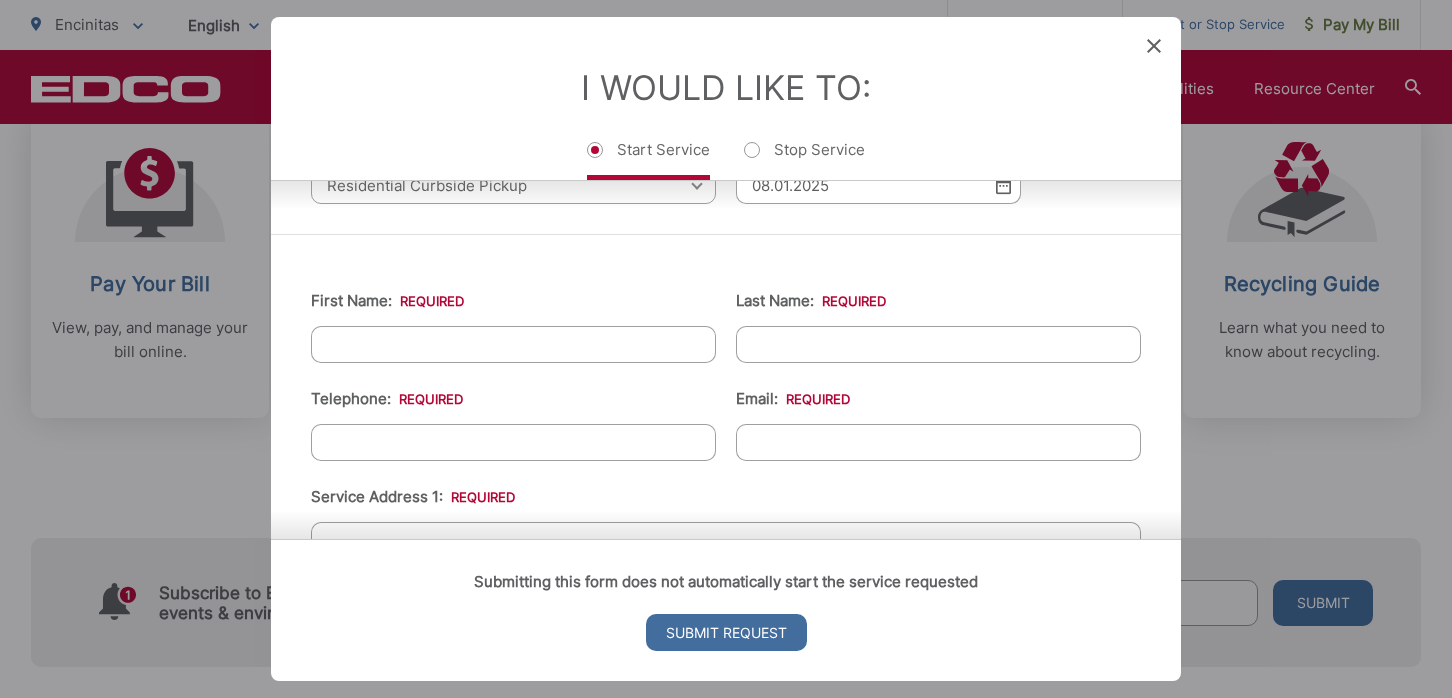 click on "First Name: *" at bounding box center [513, 344] 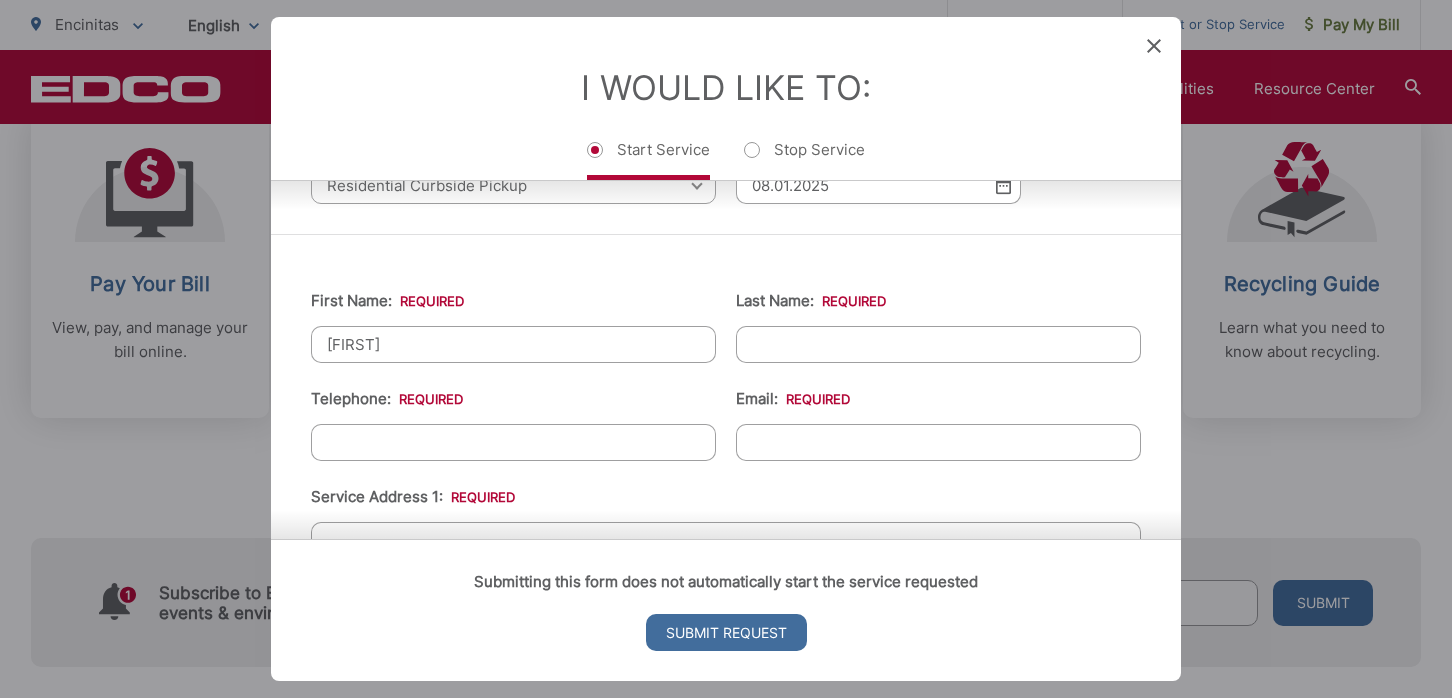 type on "[FIRST]" 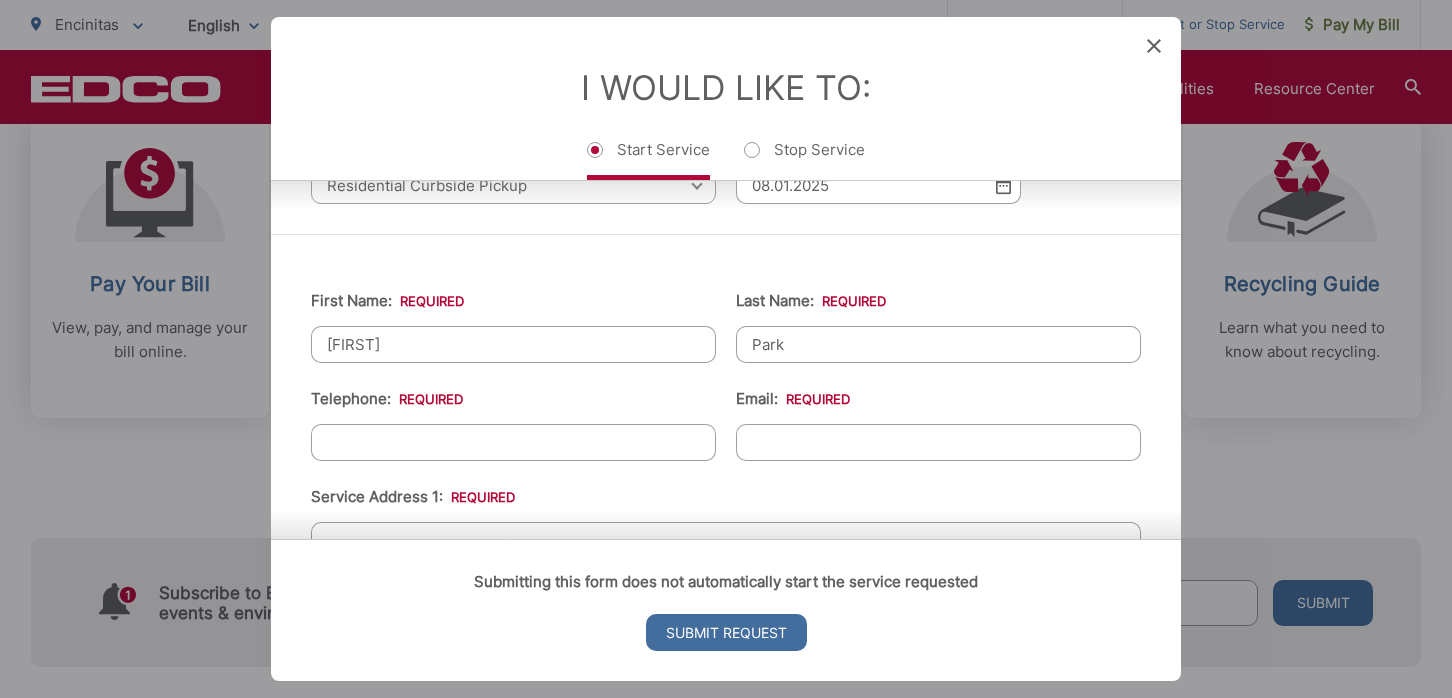 type on "Park" 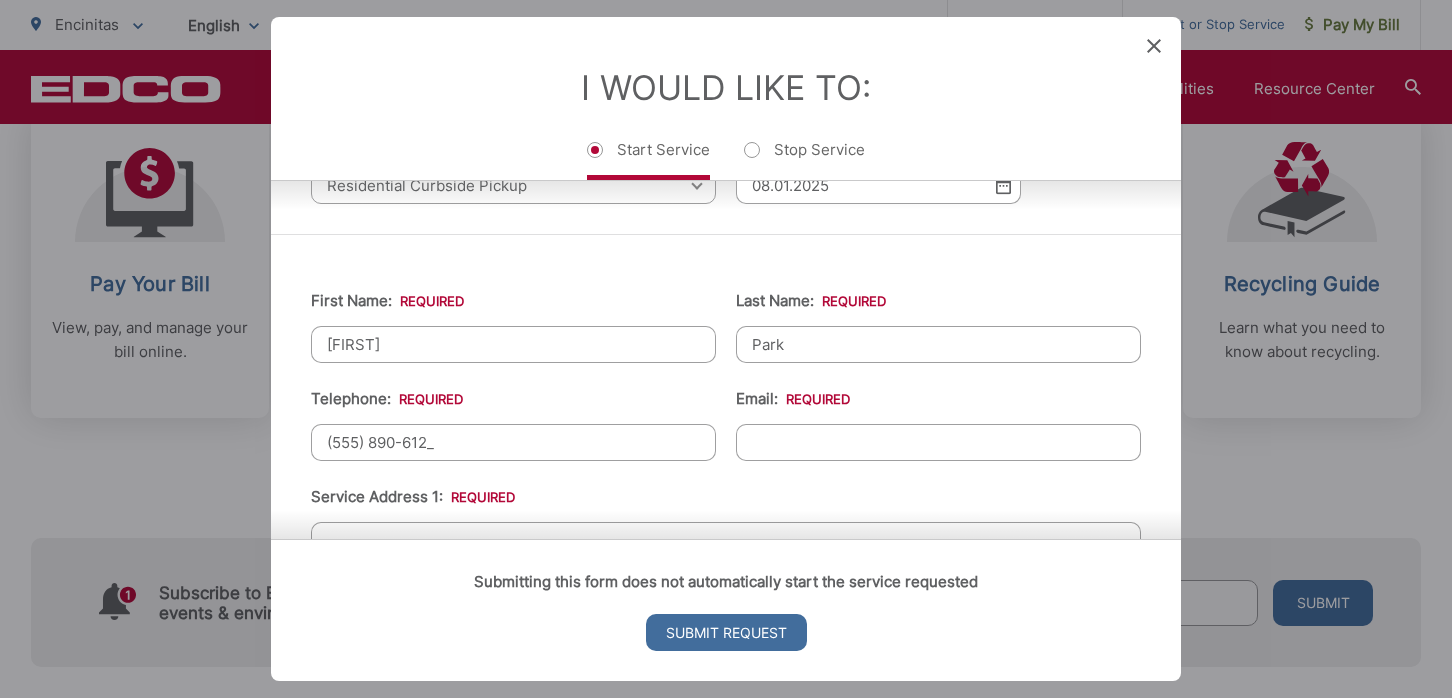 type on "(555) 890-6124" 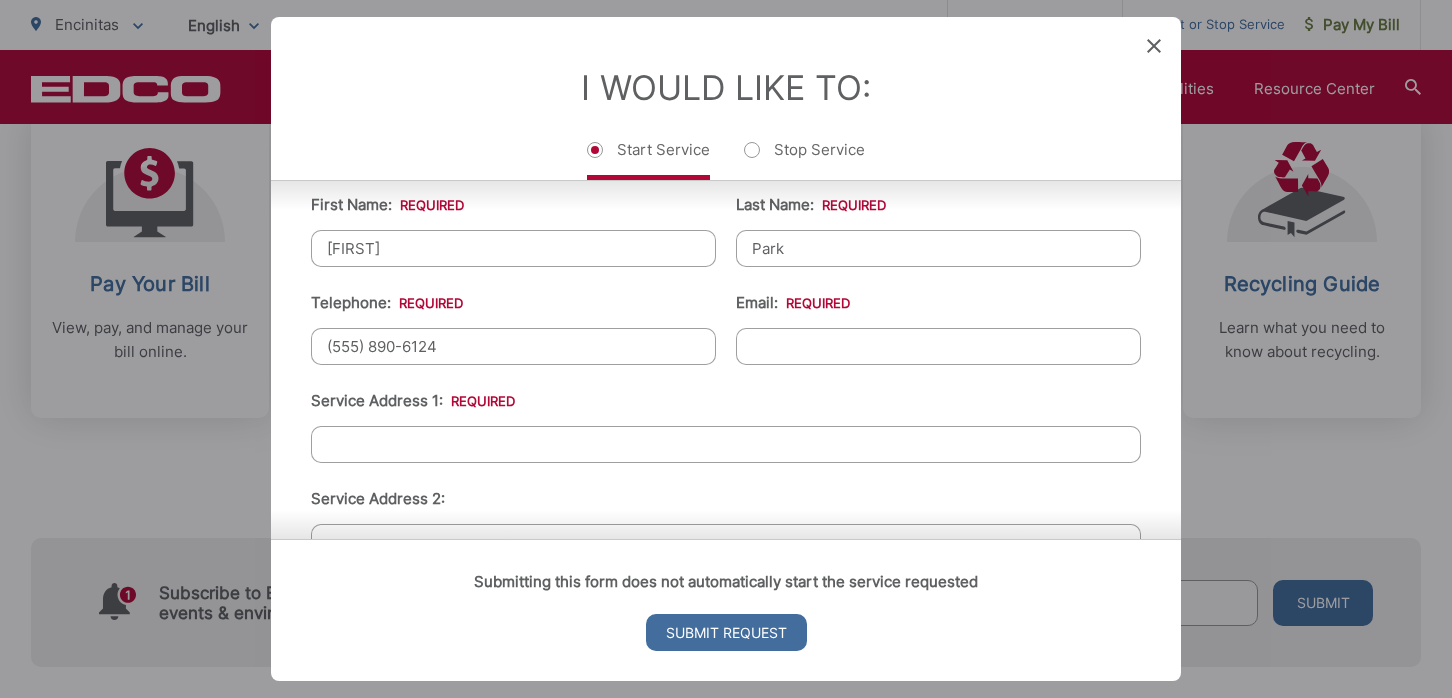 scroll, scrollTop: 259, scrollLeft: 0, axis: vertical 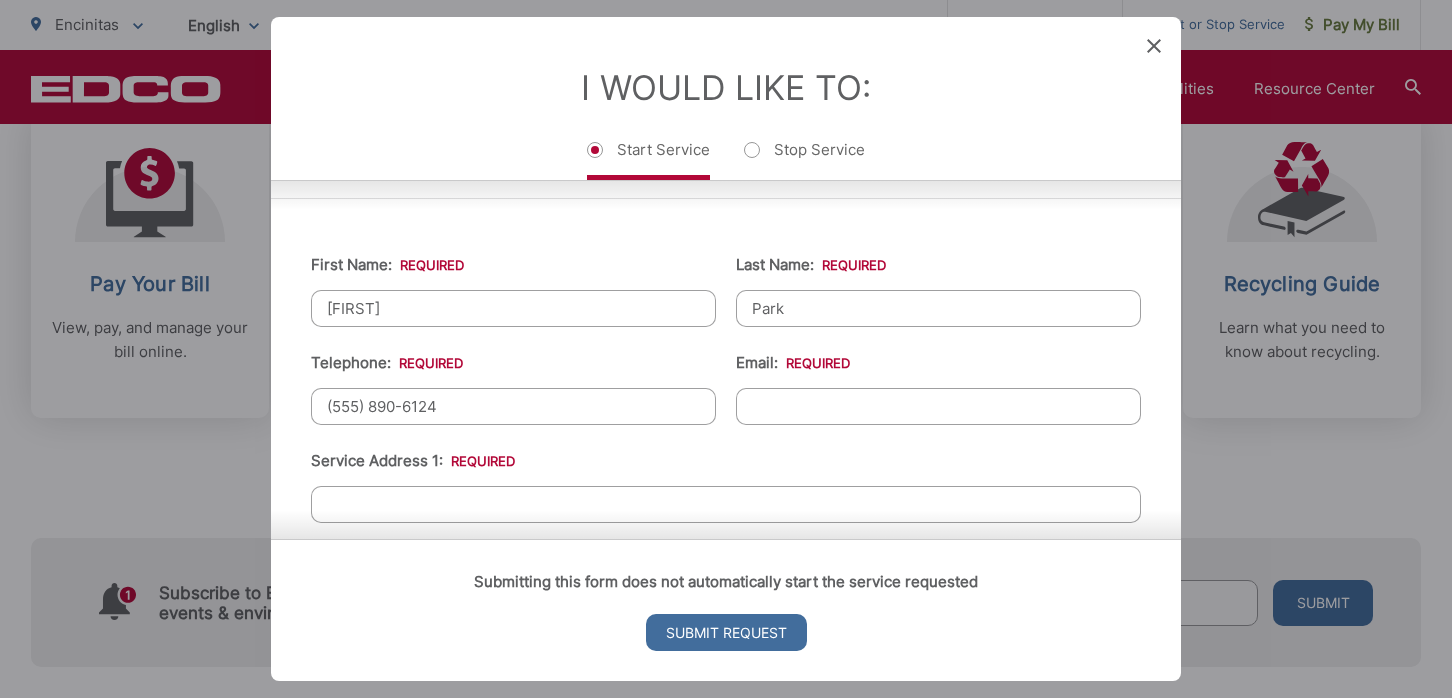 drag, startPoint x: 523, startPoint y: 316, endPoint x: 364, endPoint y: 280, distance: 163.02454 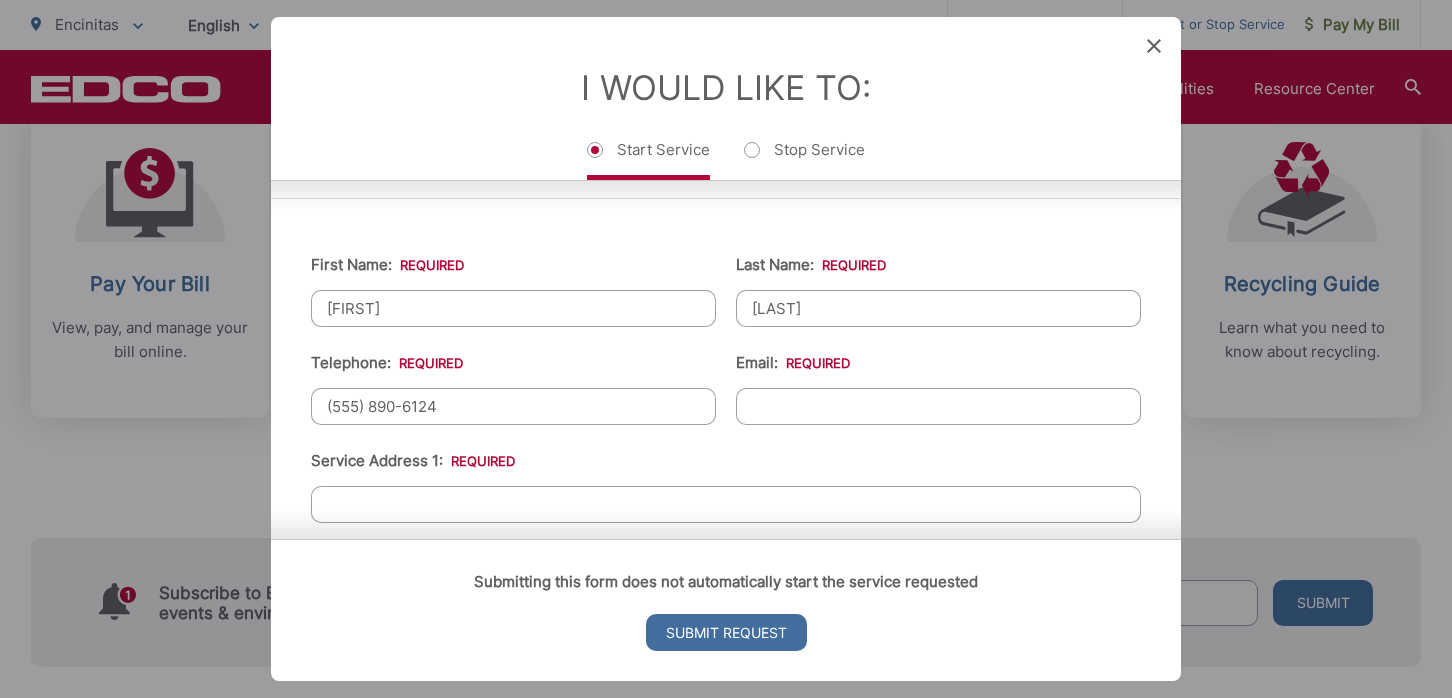 type on "[LAST]" 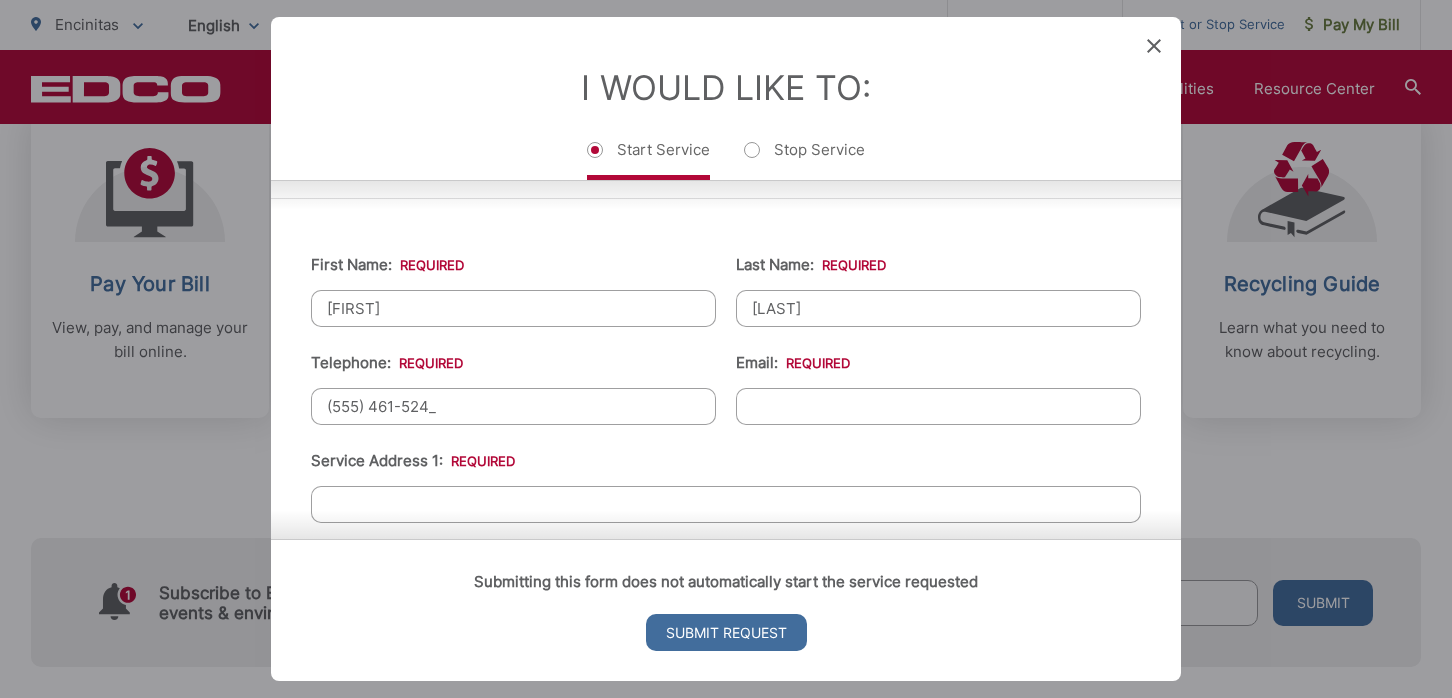 type on "(555) 461-5246" 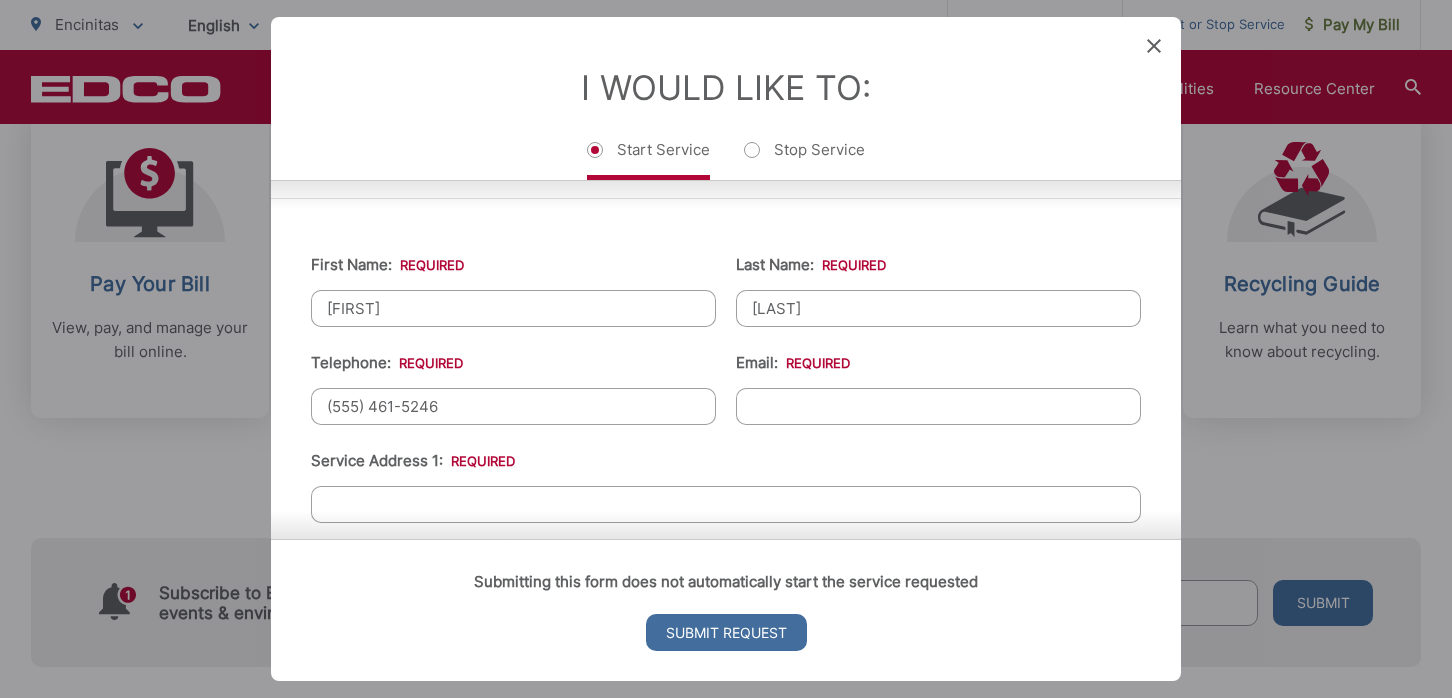 click on "Email: *" at bounding box center [938, 406] 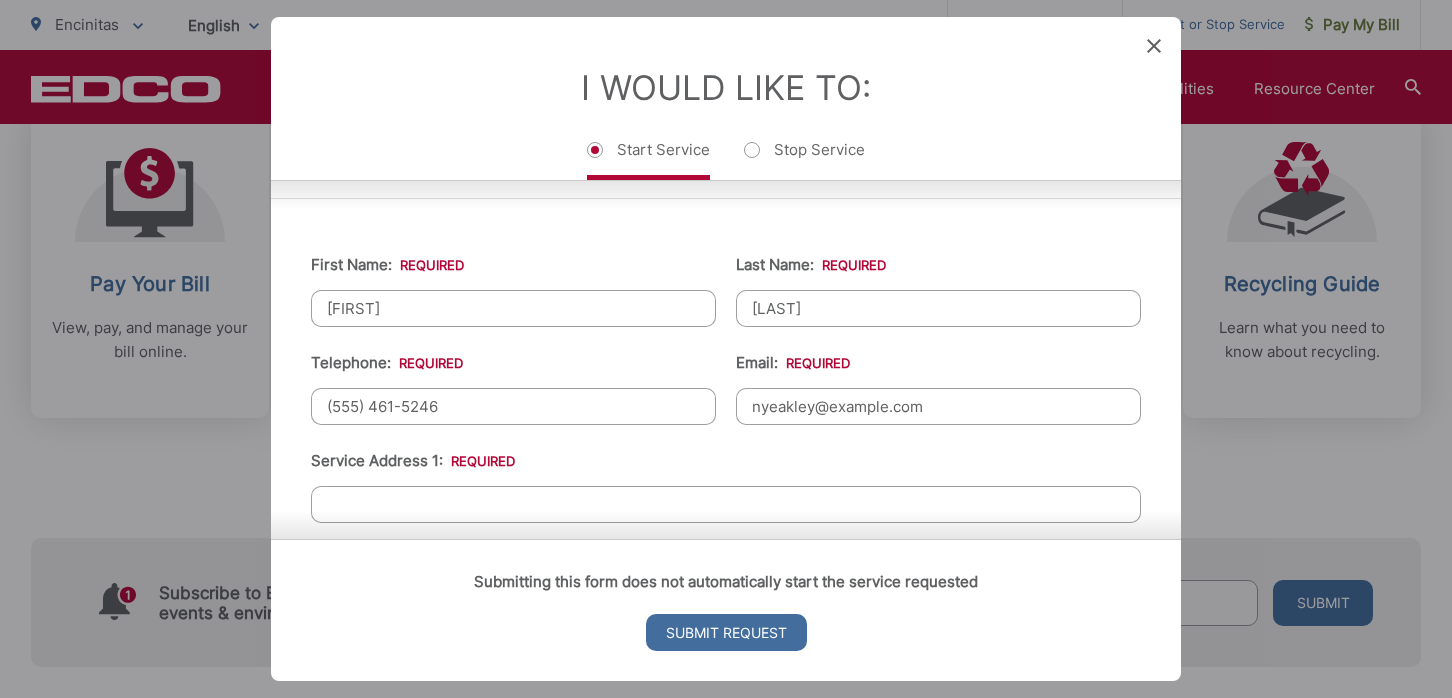 type on "nyeakley@example.com" 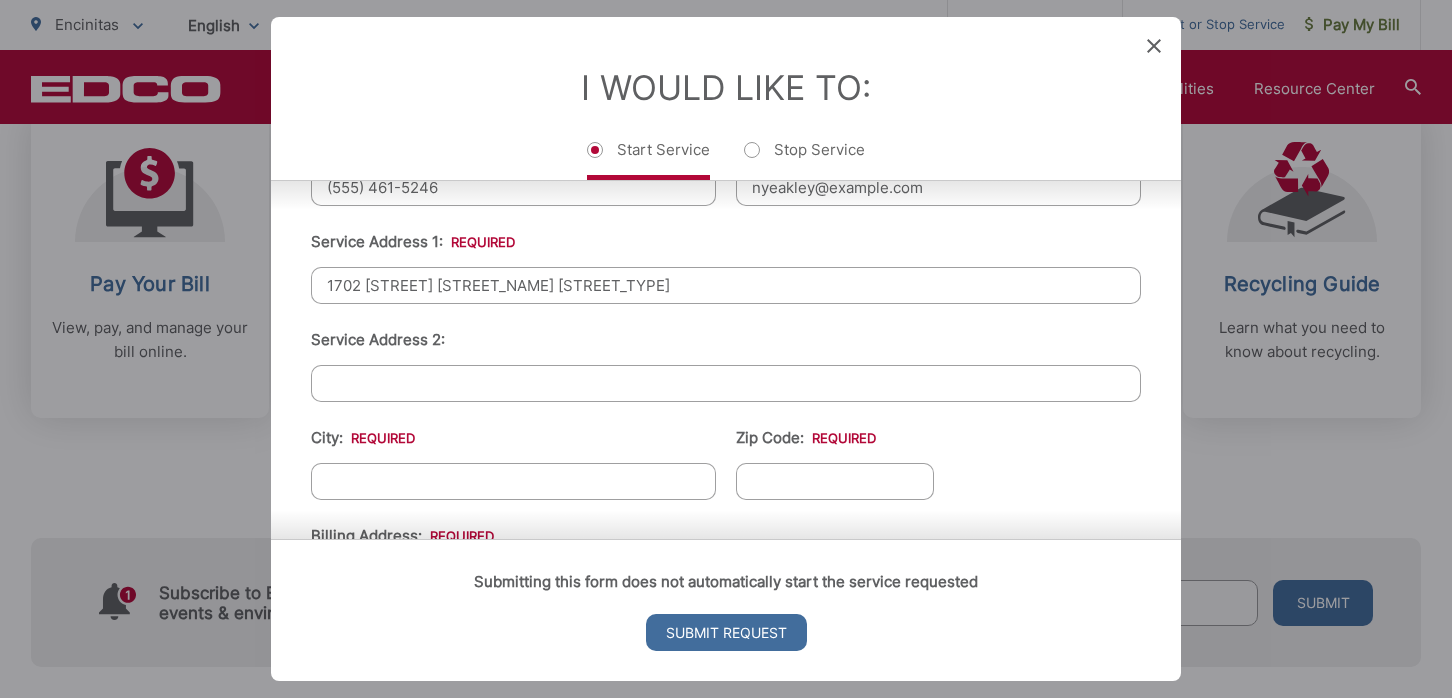 scroll, scrollTop: 501, scrollLeft: 0, axis: vertical 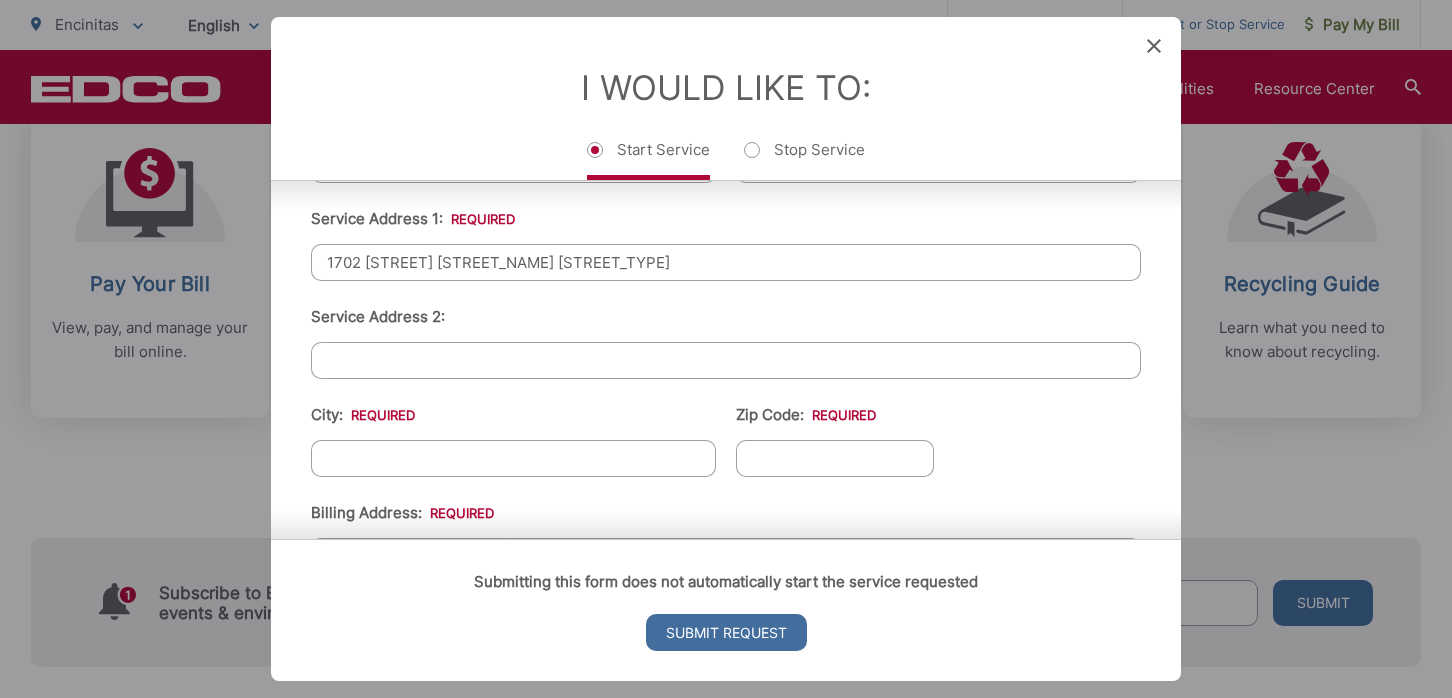 type on "1702 [STREET] [STREET_NAME] [STREET_TYPE]" 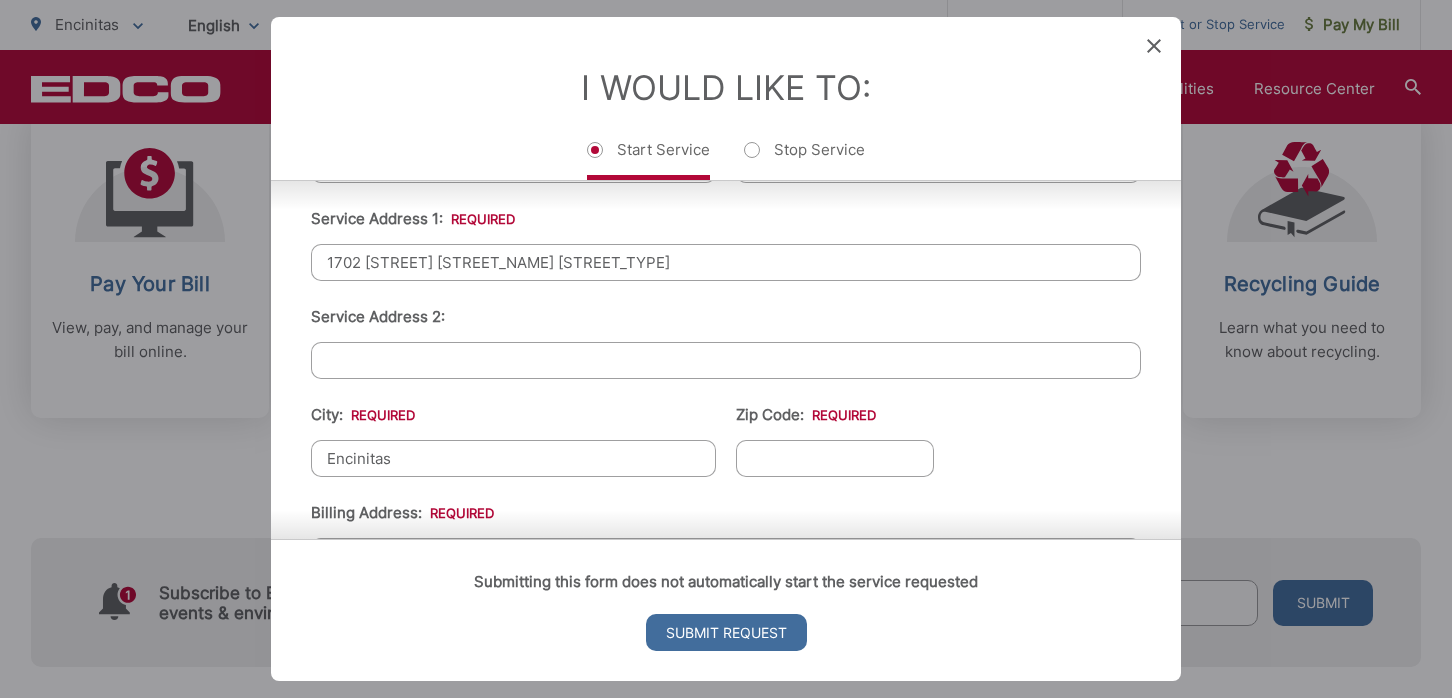 type on "Encinitas" 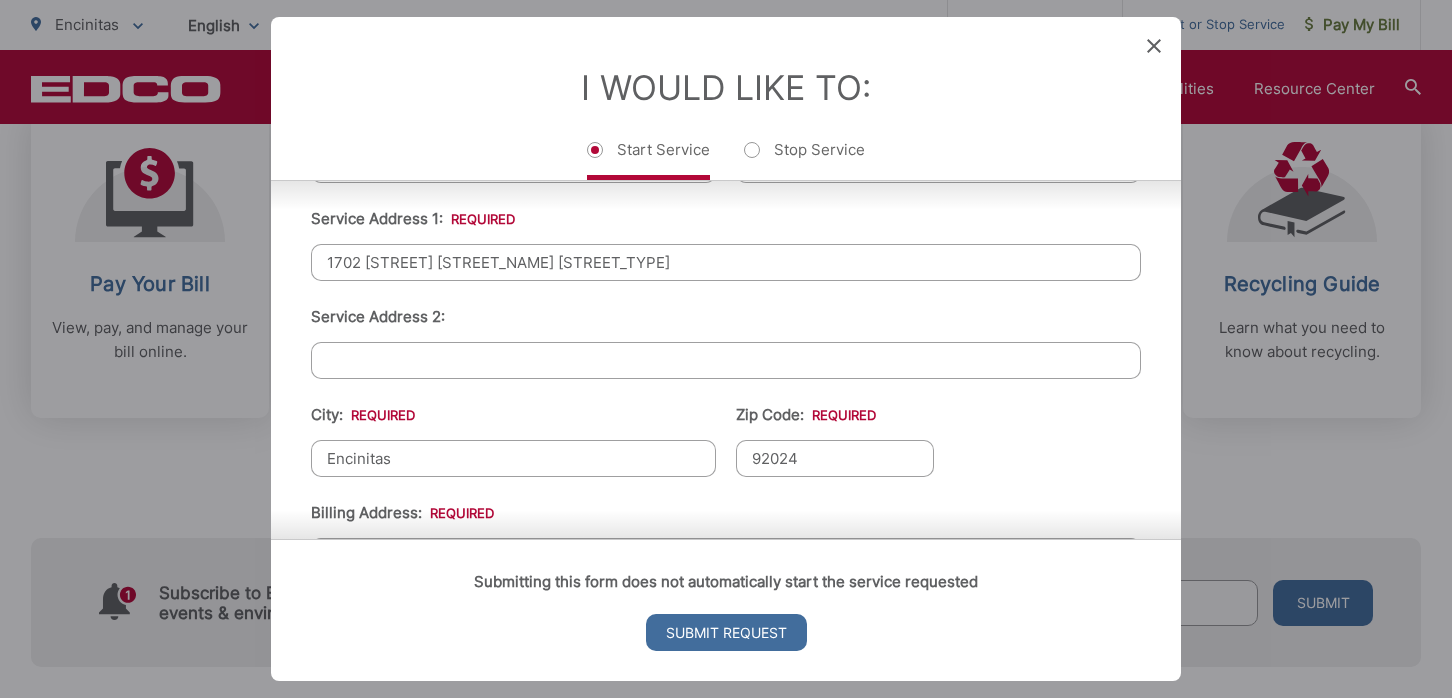 type on "92024" 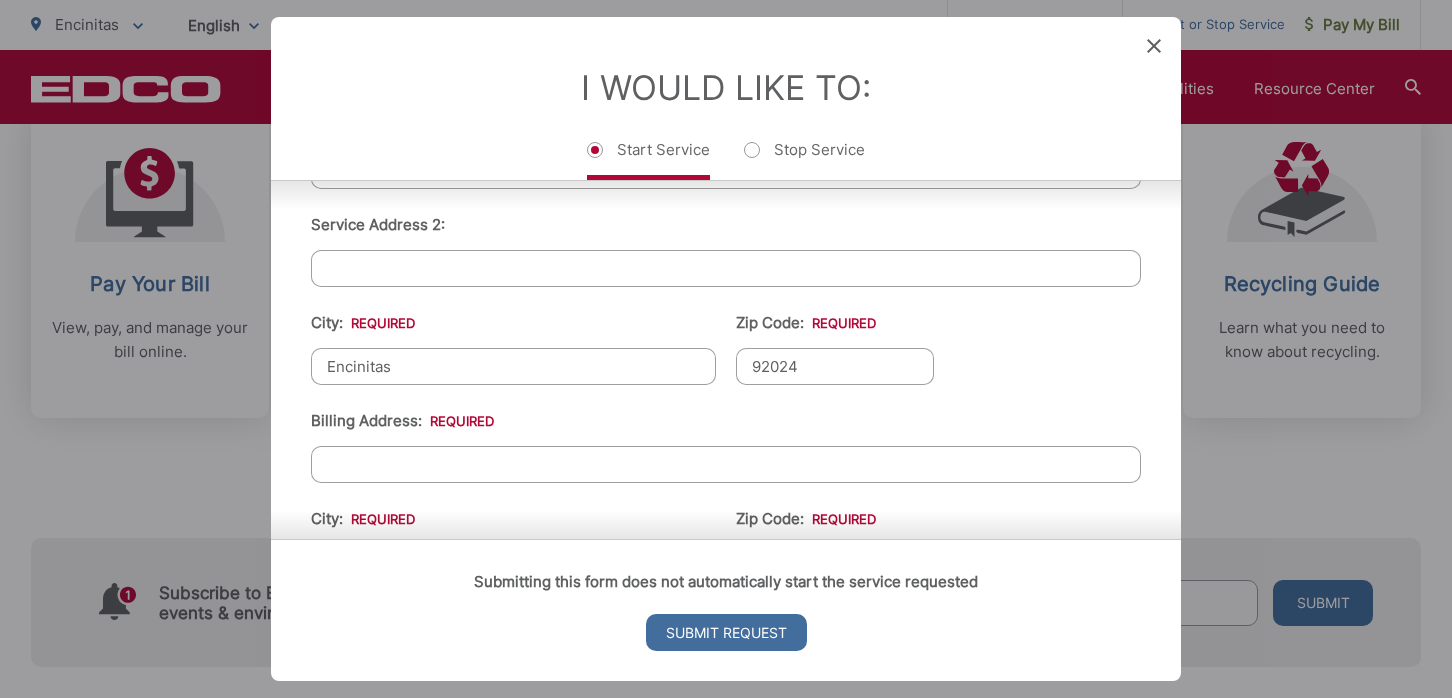 scroll, scrollTop: 658, scrollLeft: 0, axis: vertical 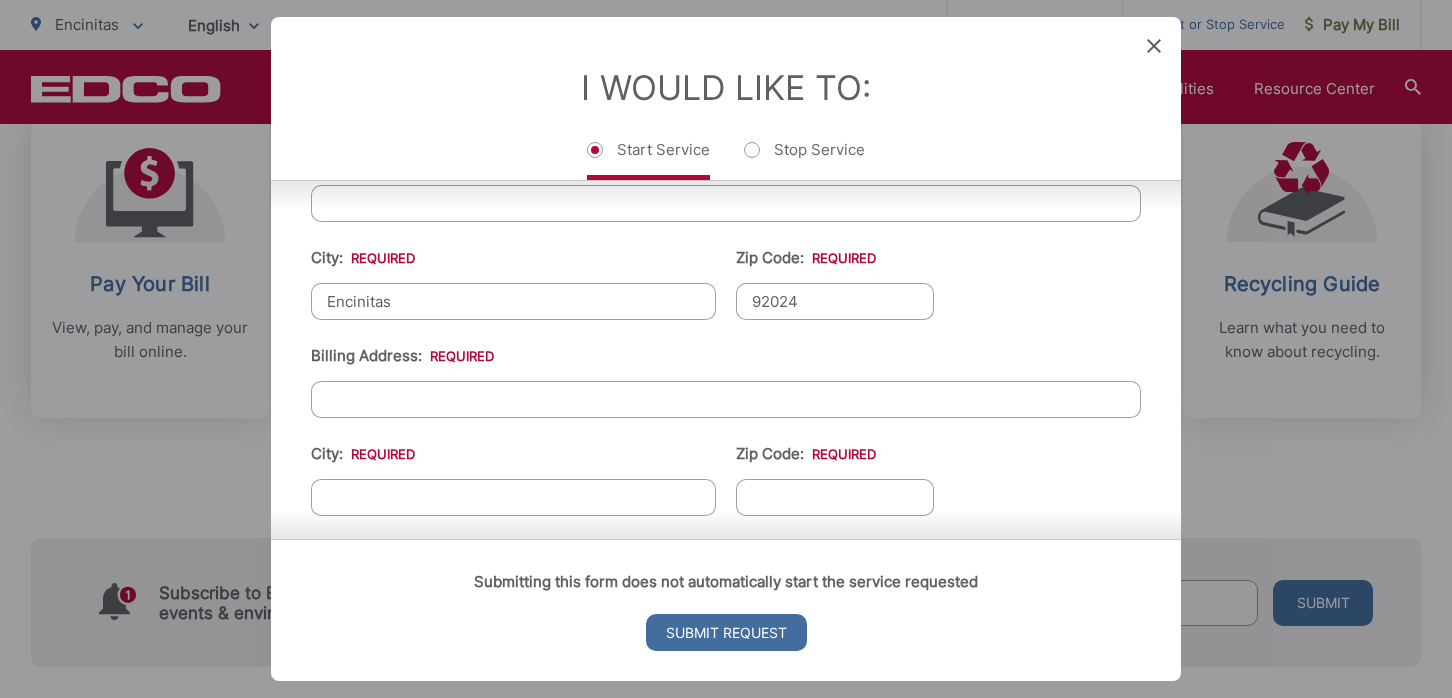 click on "Billing Address: *" at bounding box center (726, 399) 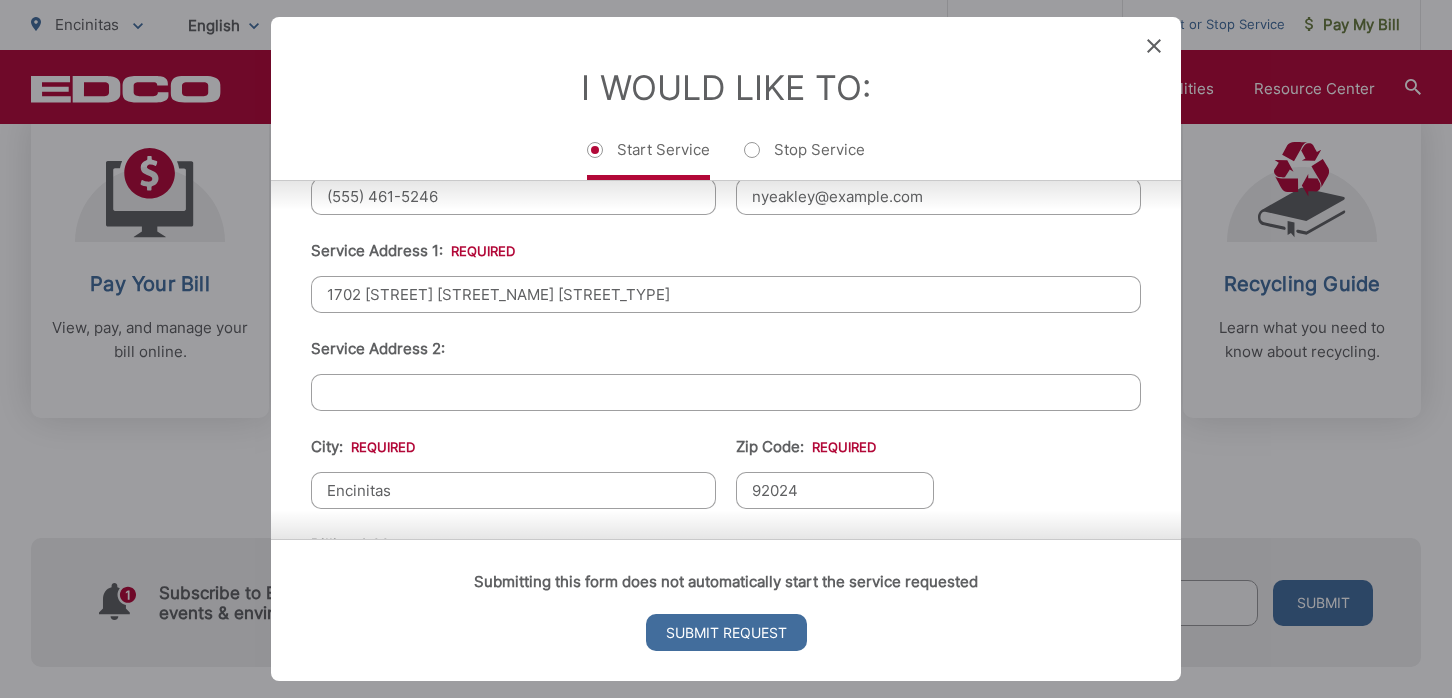 scroll, scrollTop: 470, scrollLeft: 0, axis: vertical 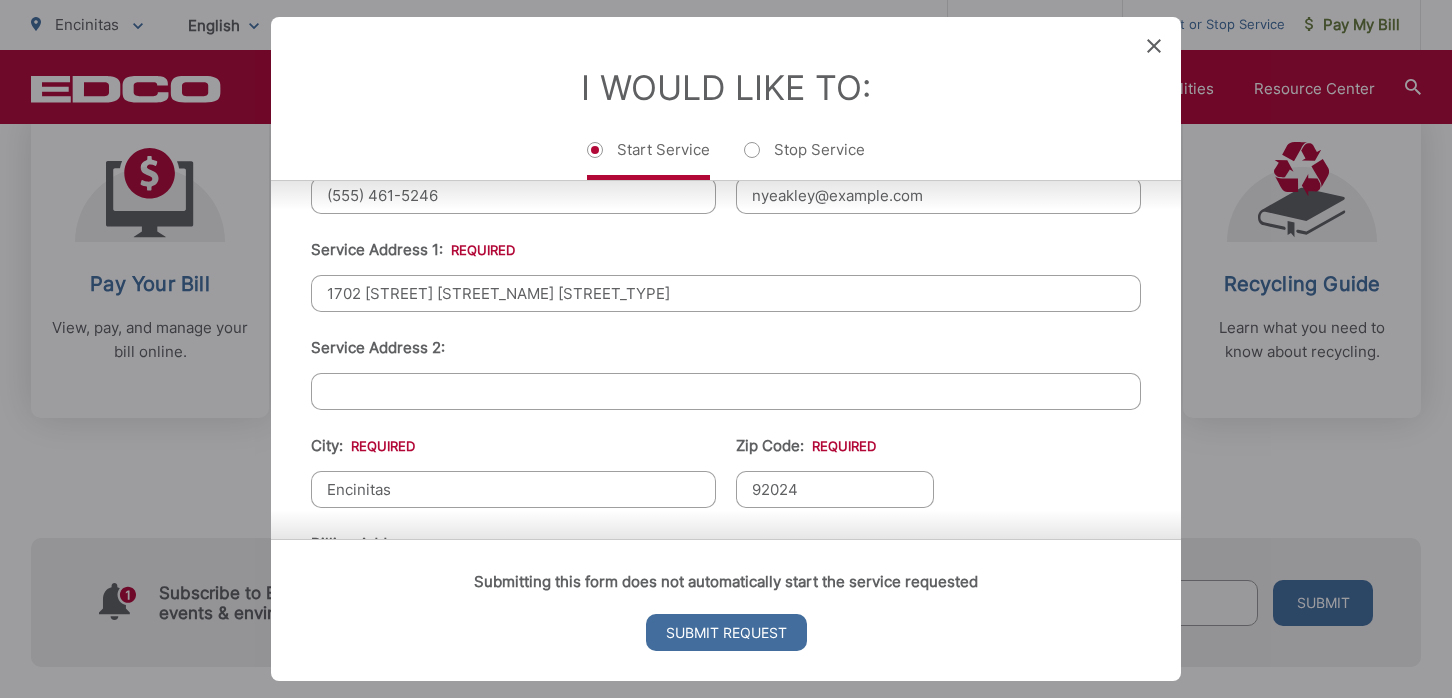drag, startPoint x: 535, startPoint y: 300, endPoint x: 344, endPoint y: 281, distance: 191.9427 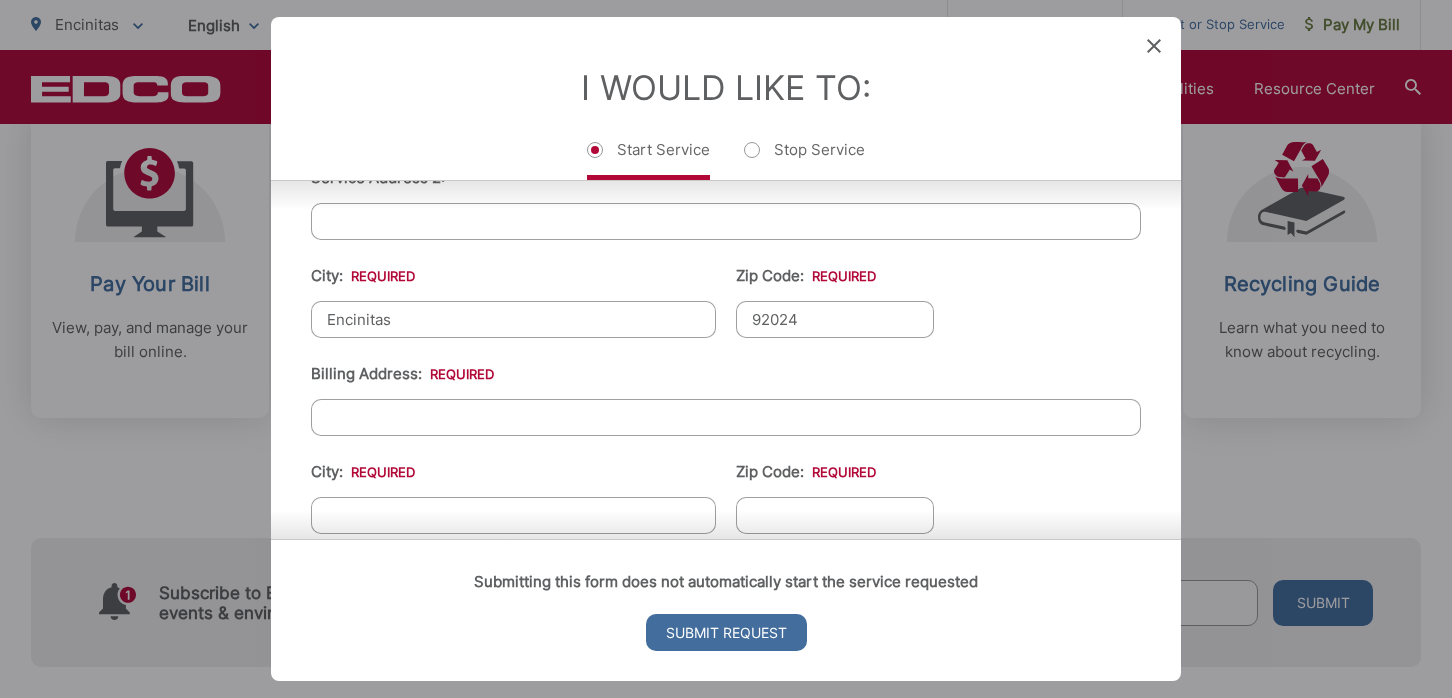 scroll, scrollTop: 659, scrollLeft: 0, axis: vertical 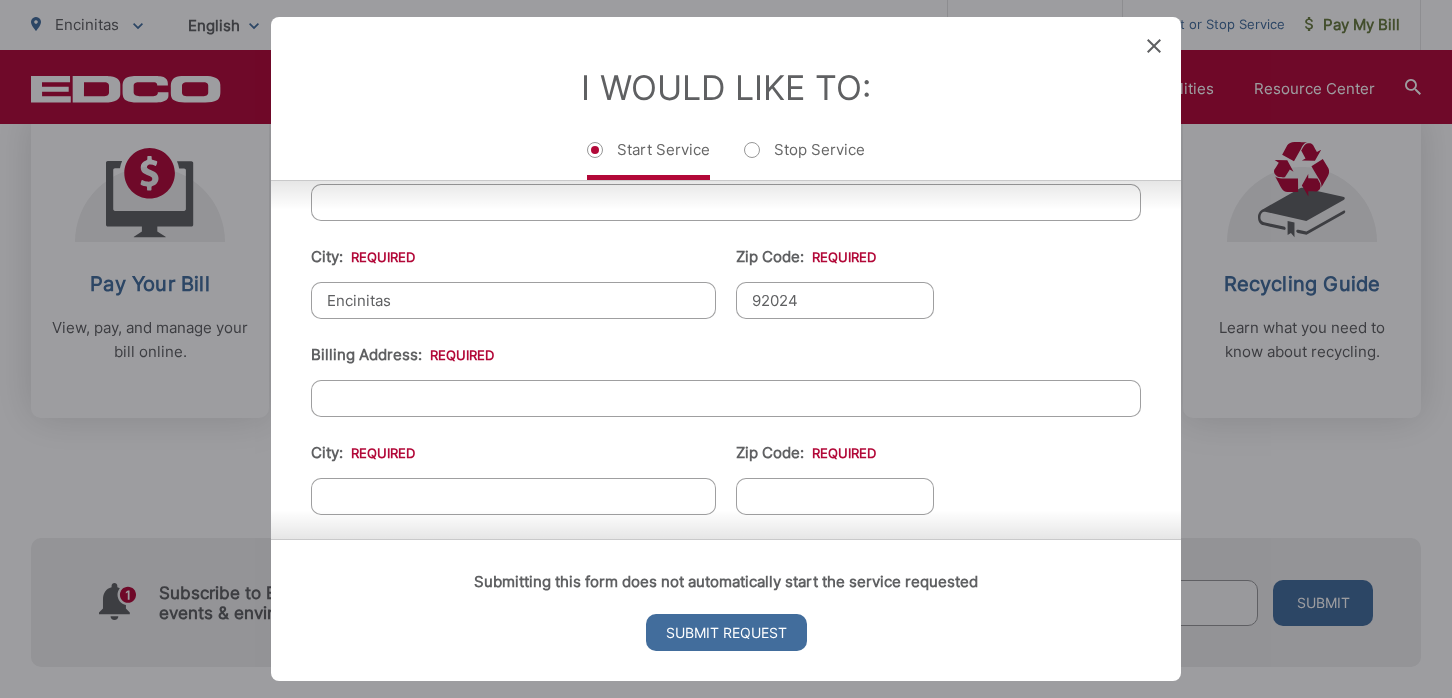 click on "Billing Address: *" at bounding box center (726, 398) 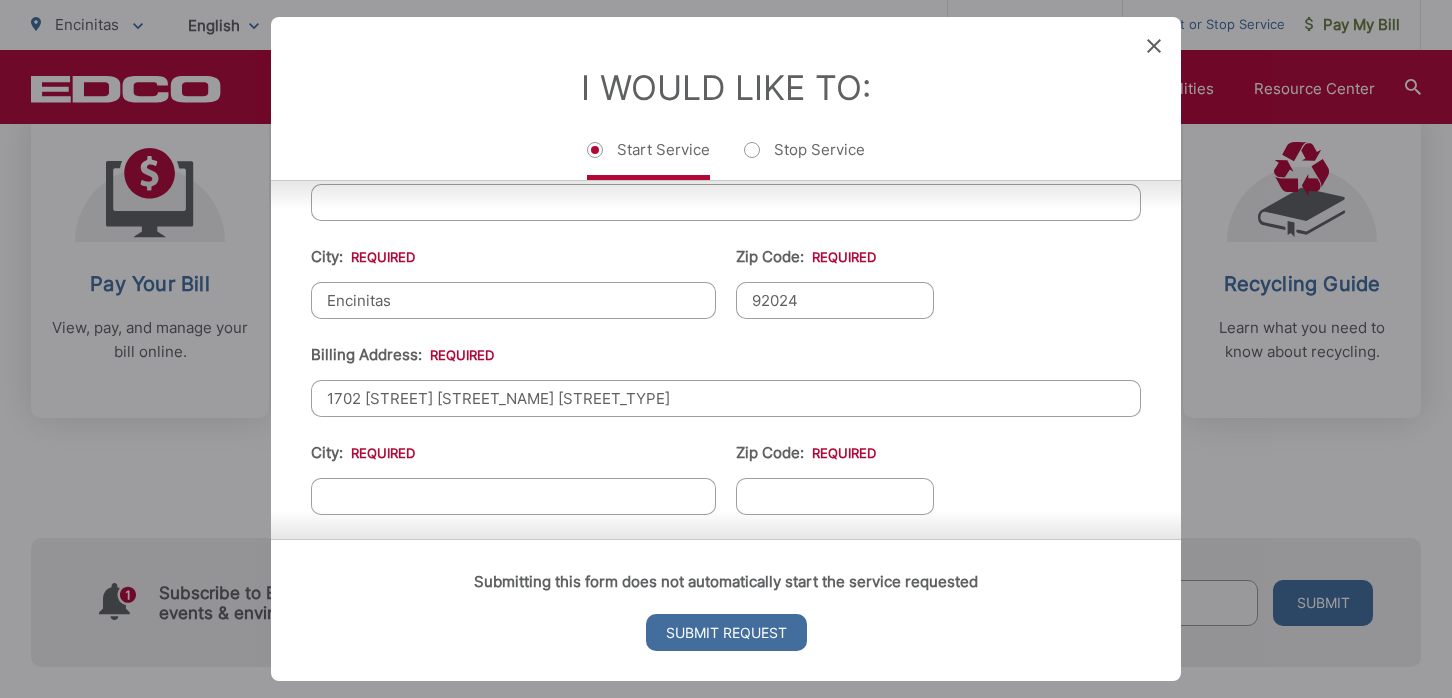 type on "1702 [STREET] [STREET_NAME] [STREET_TYPE]" 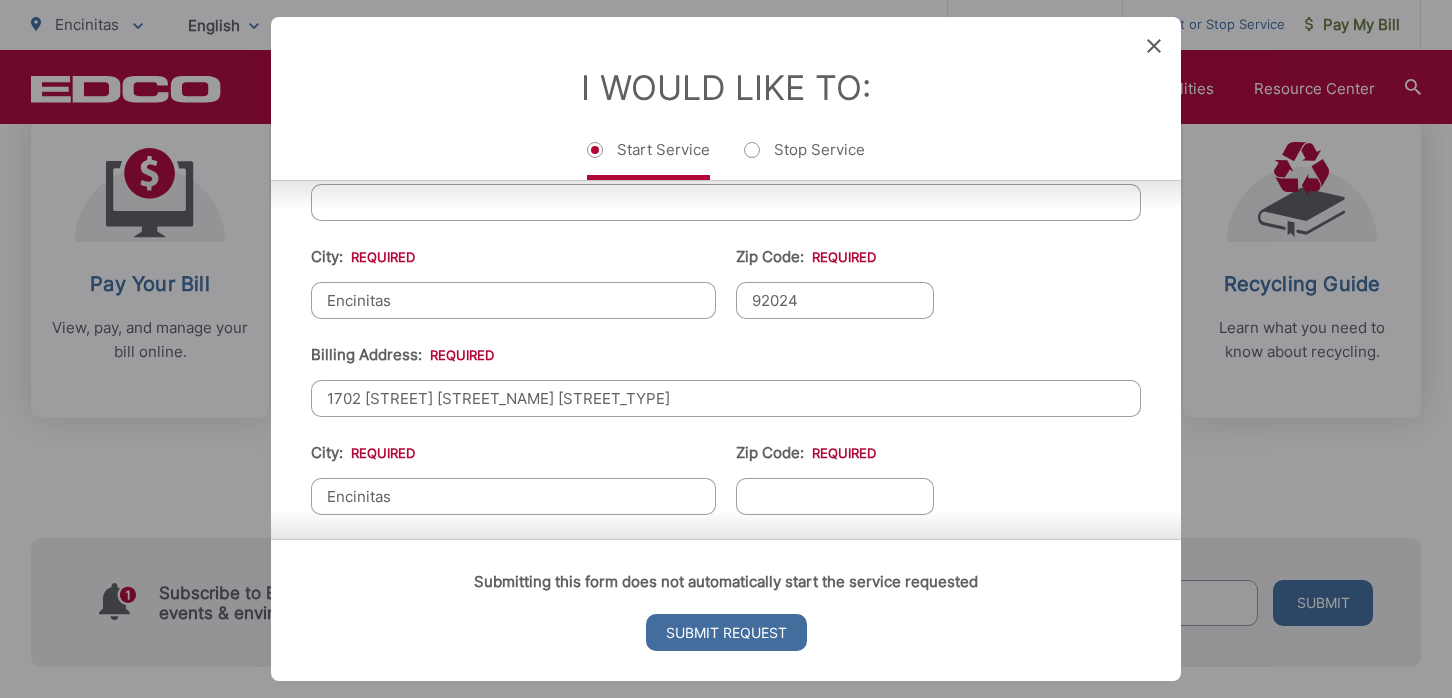 type on "Encinitas" 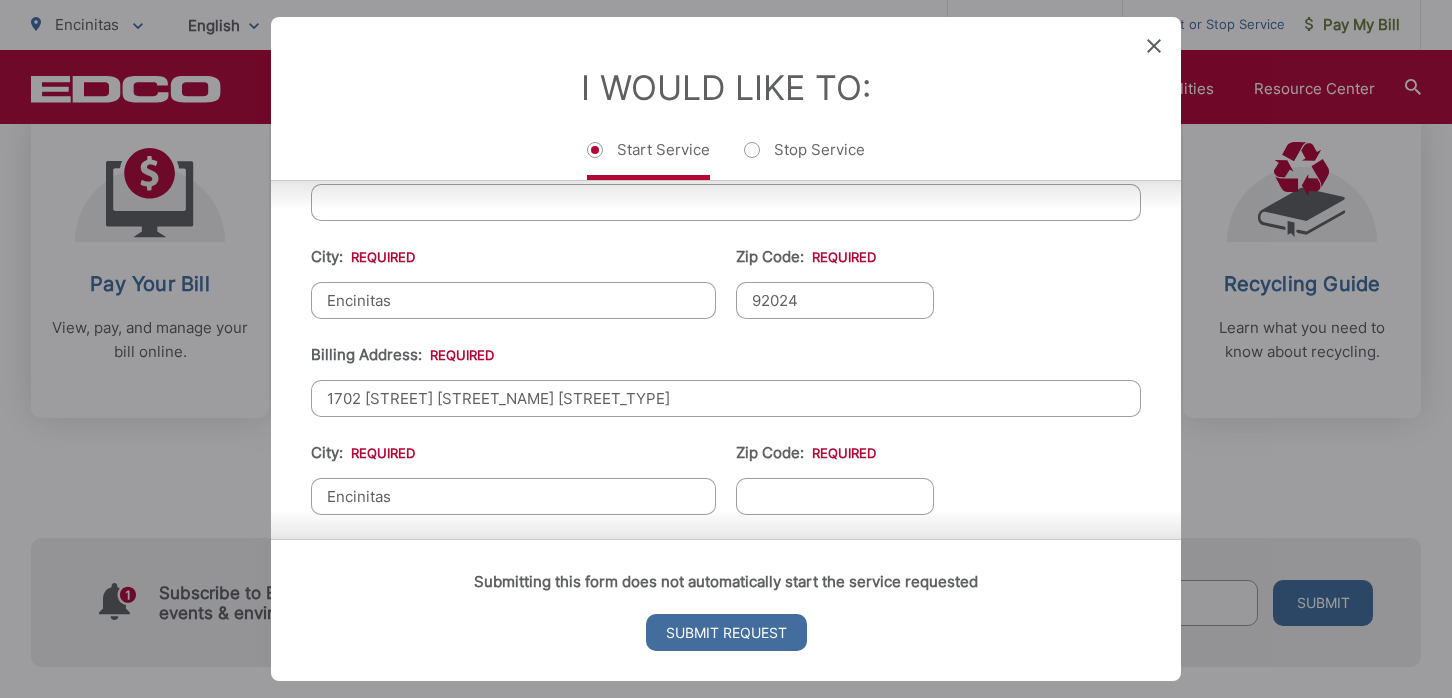type on "0" 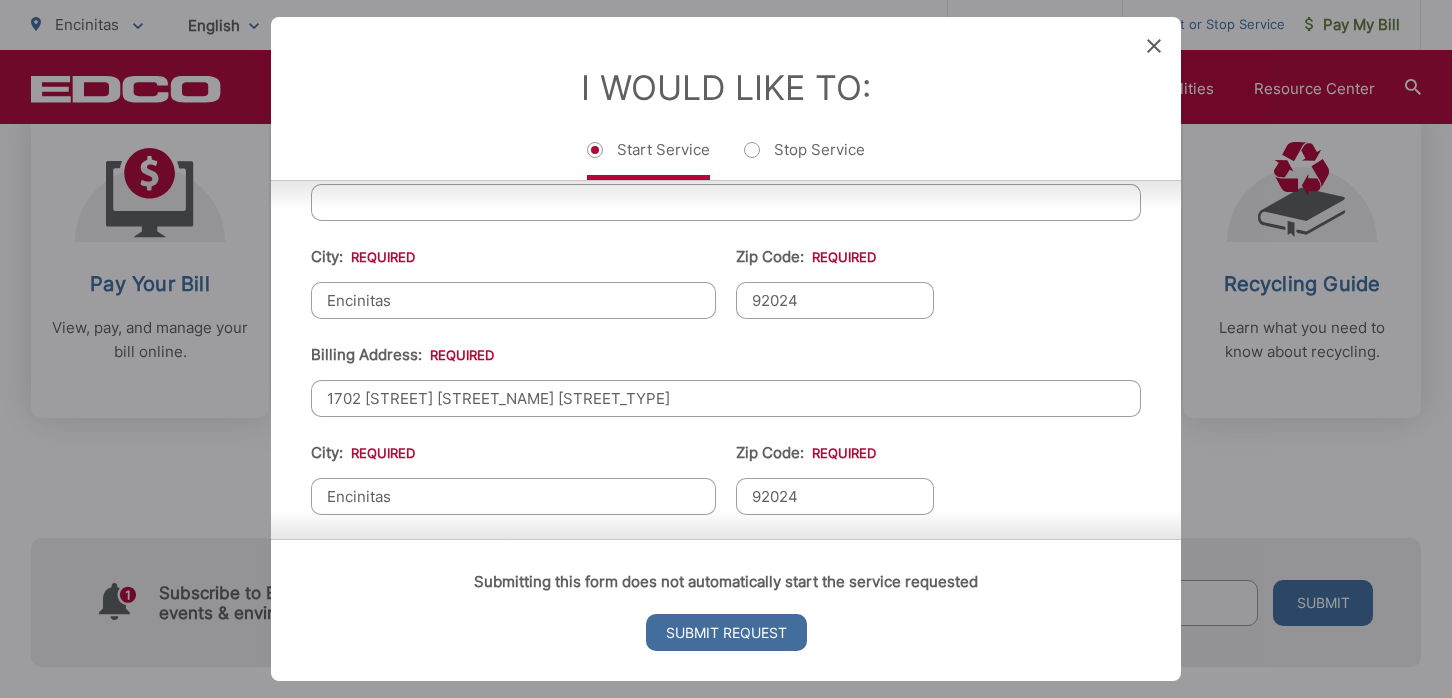 type on "92024" 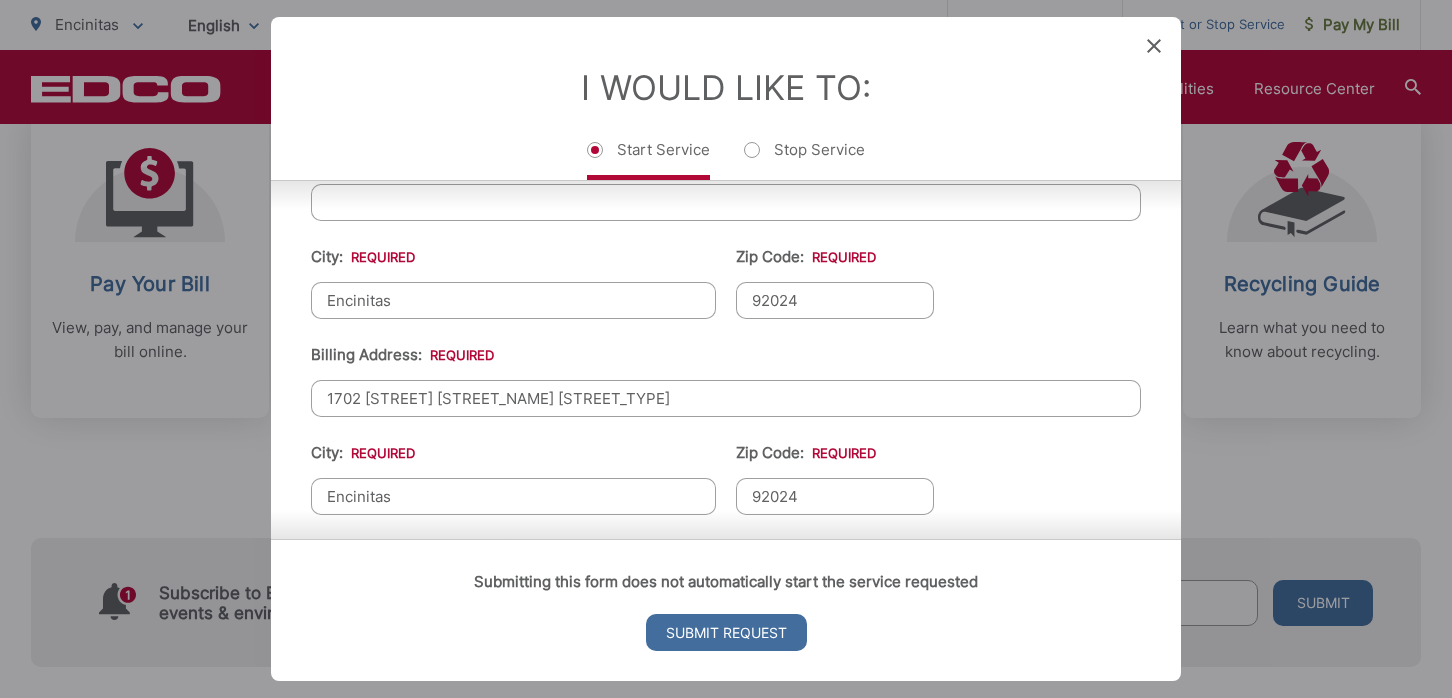 click on "First Name: * [FIRST] Last Name: * [LAST] Telephone: * (555) 461-5246 Email: *
nyeakley@example.com
Service Address 1: * 1702 [STREET] [STREET_NAME] [STREET_TYPE] Service Address 2: City: * [CITY] Zip Code: * 92024 Billing Address: * 1702 [STREET] [STREET_NAME] [STREET_TYPE] Forwarding Address: * City: * [CITY] Zip Code: * 92024 State: * Comments:" at bounding box center (726, 266) 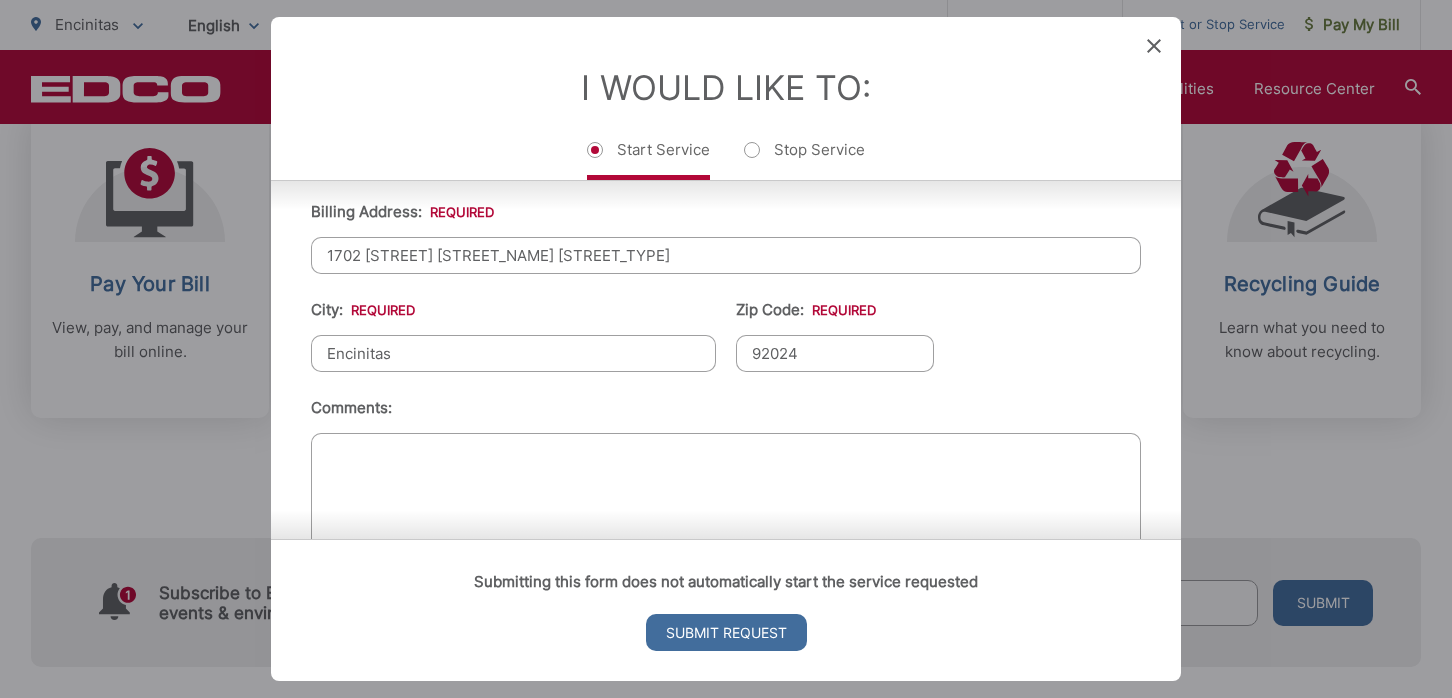 scroll, scrollTop: 851, scrollLeft: 0, axis: vertical 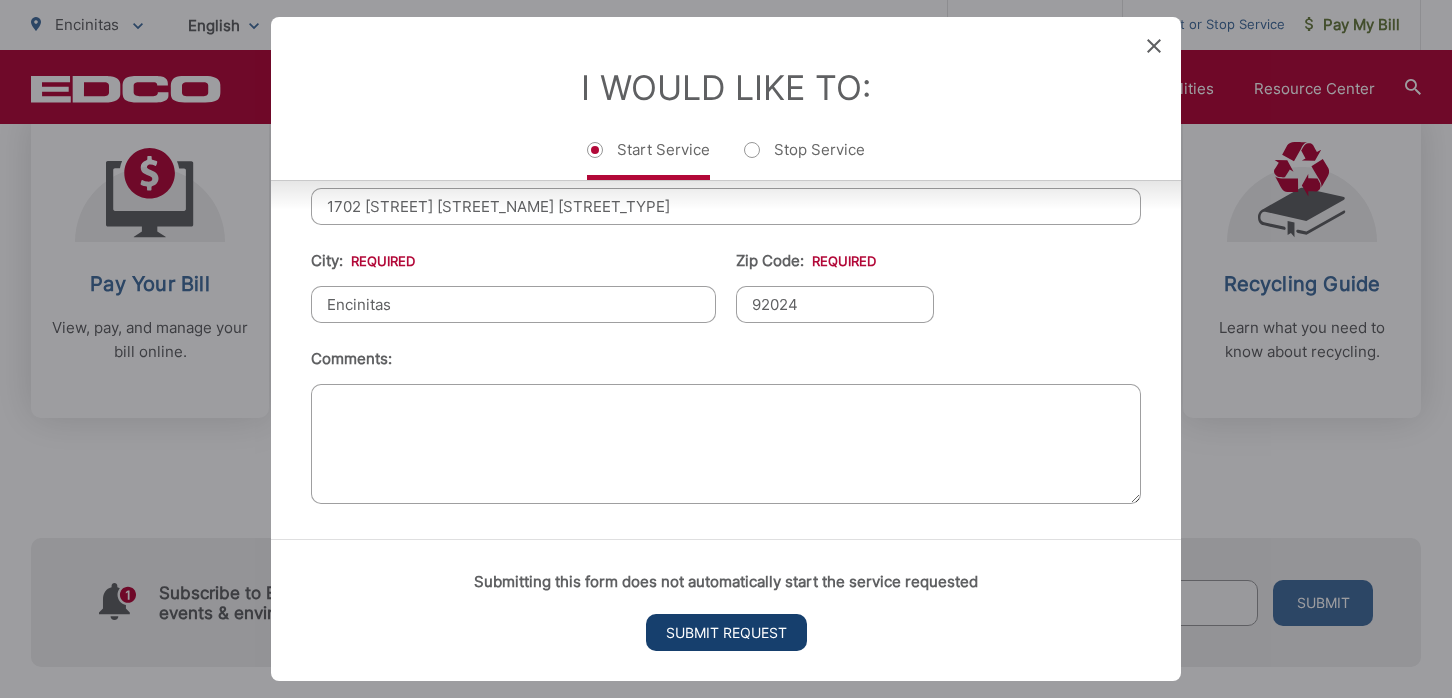 click on "Submit Request" at bounding box center [726, 632] 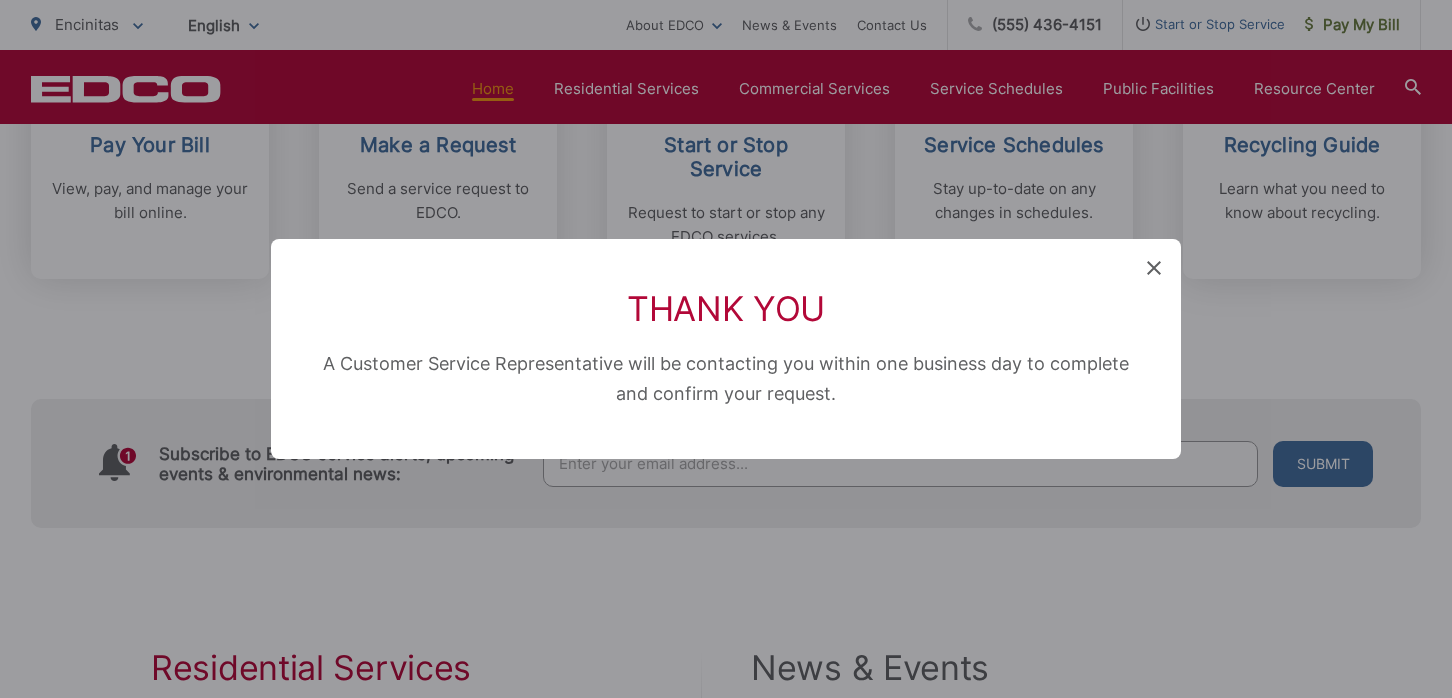 scroll, scrollTop: 0, scrollLeft: 0, axis: both 